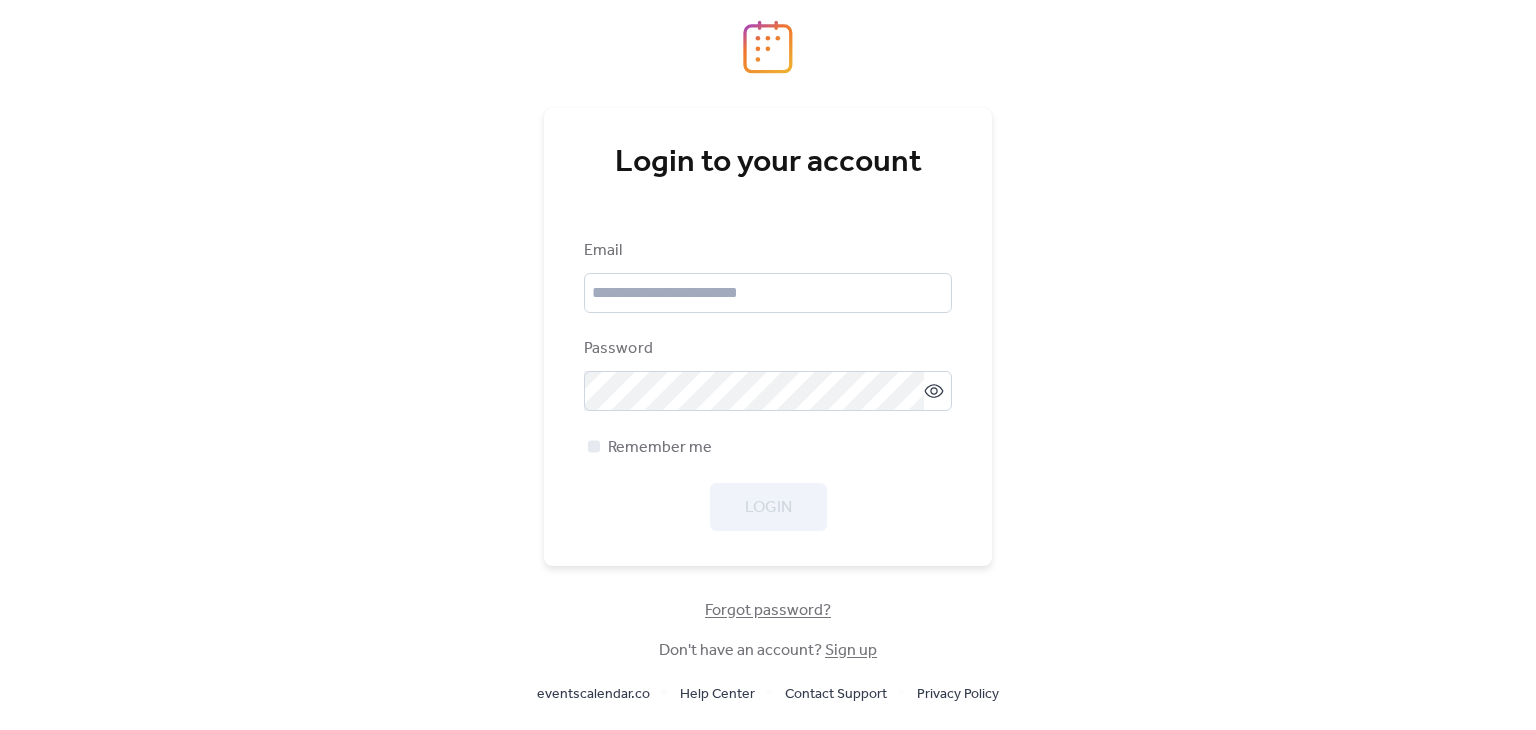 scroll, scrollTop: 0, scrollLeft: 0, axis: both 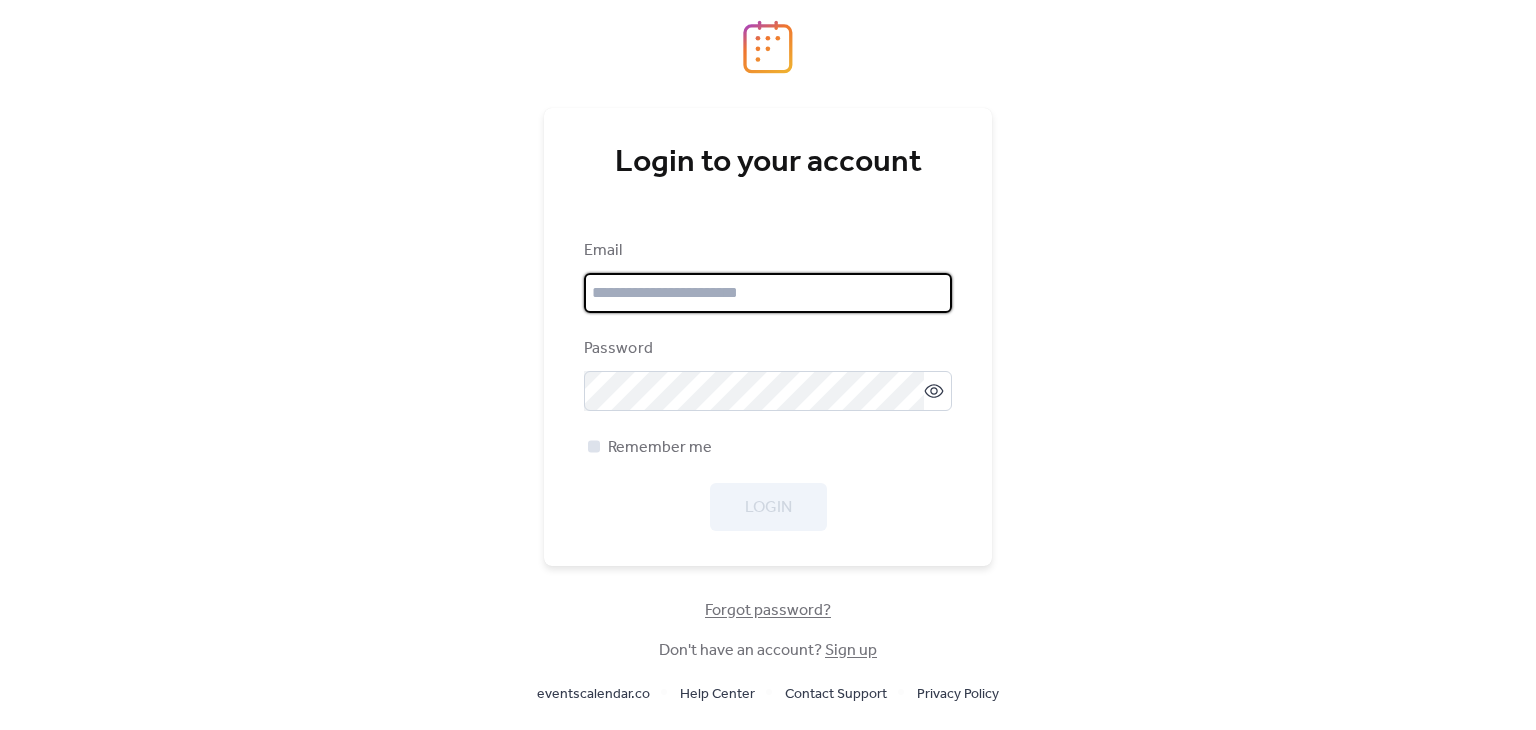 type on "**********" 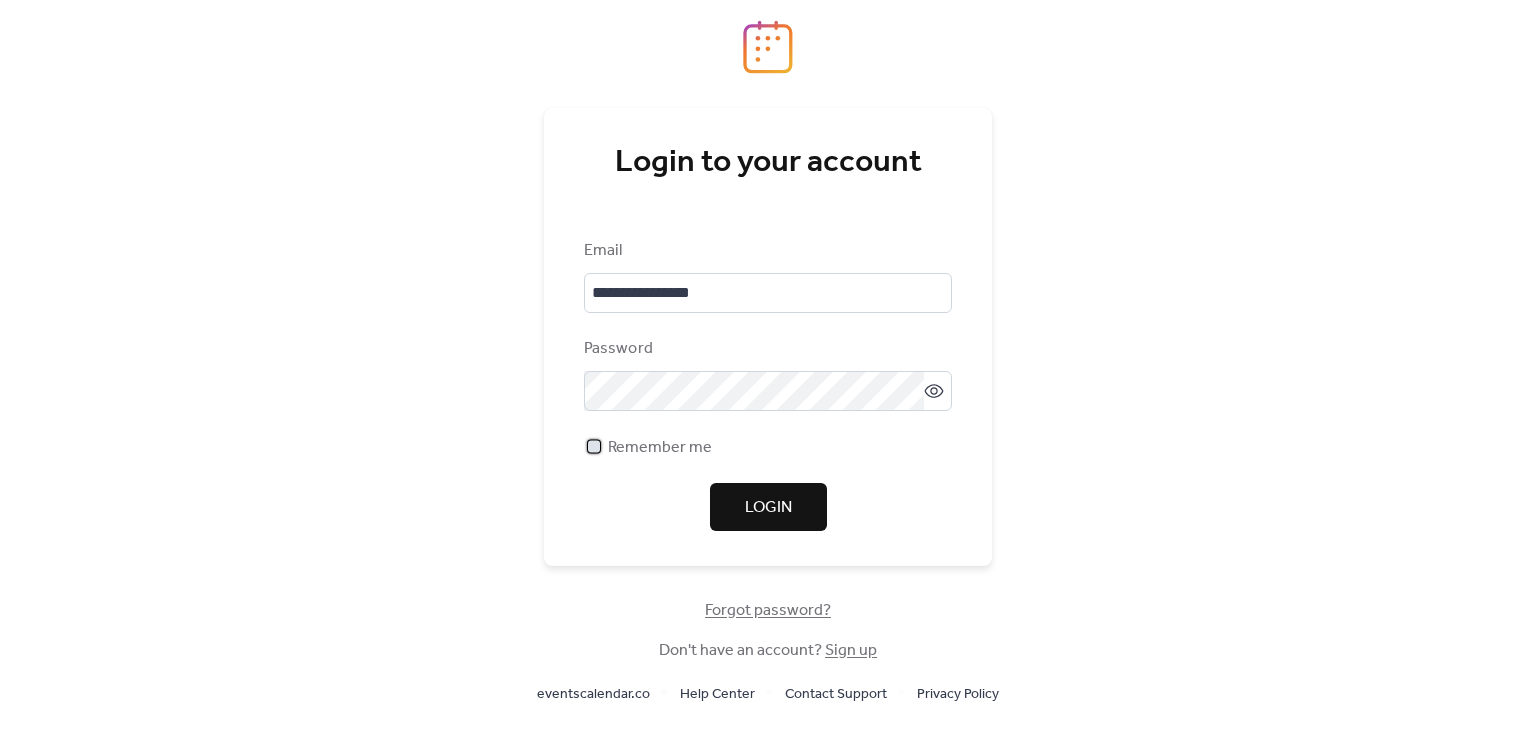 click at bounding box center [594, 446] 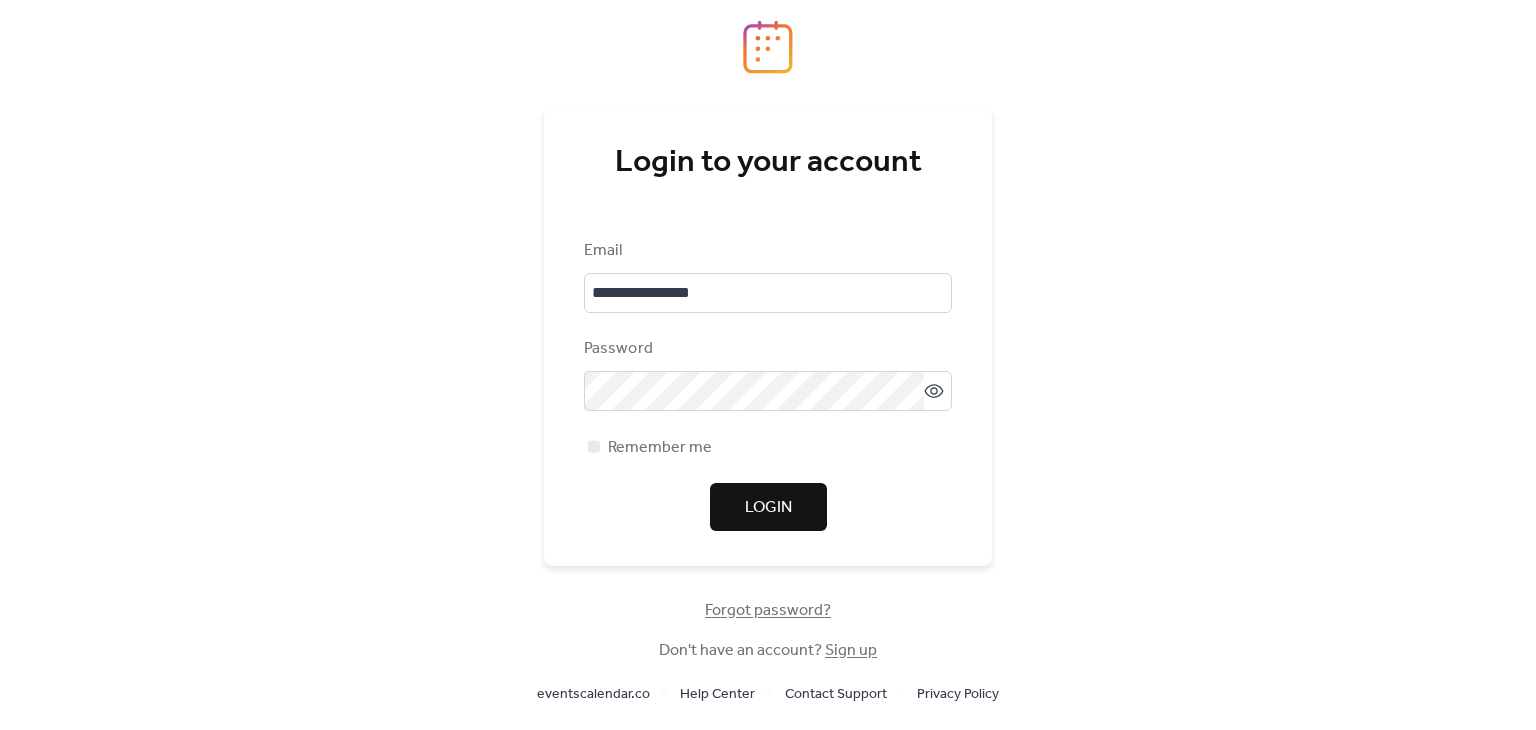click on "Login" at bounding box center (768, 507) 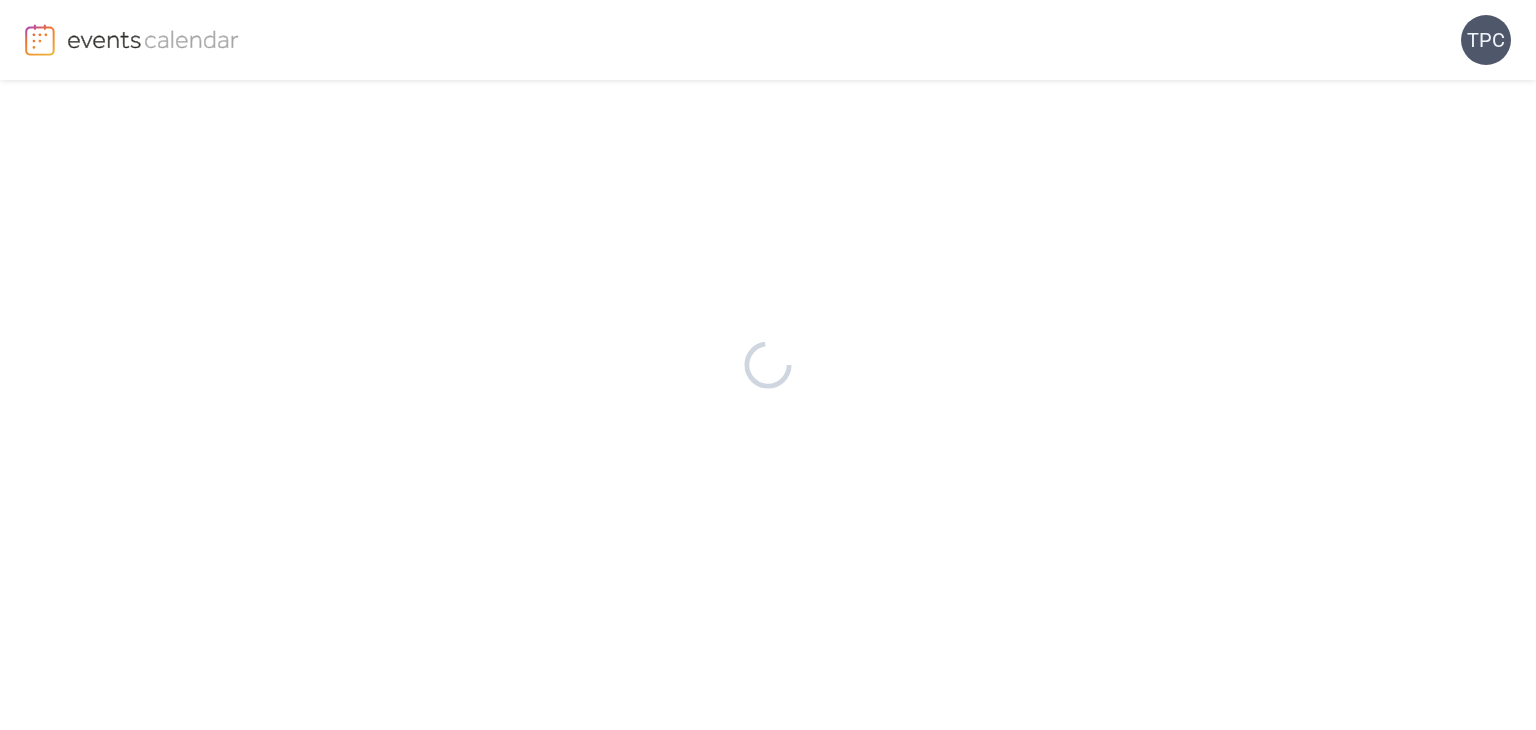 scroll, scrollTop: 0, scrollLeft: 0, axis: both 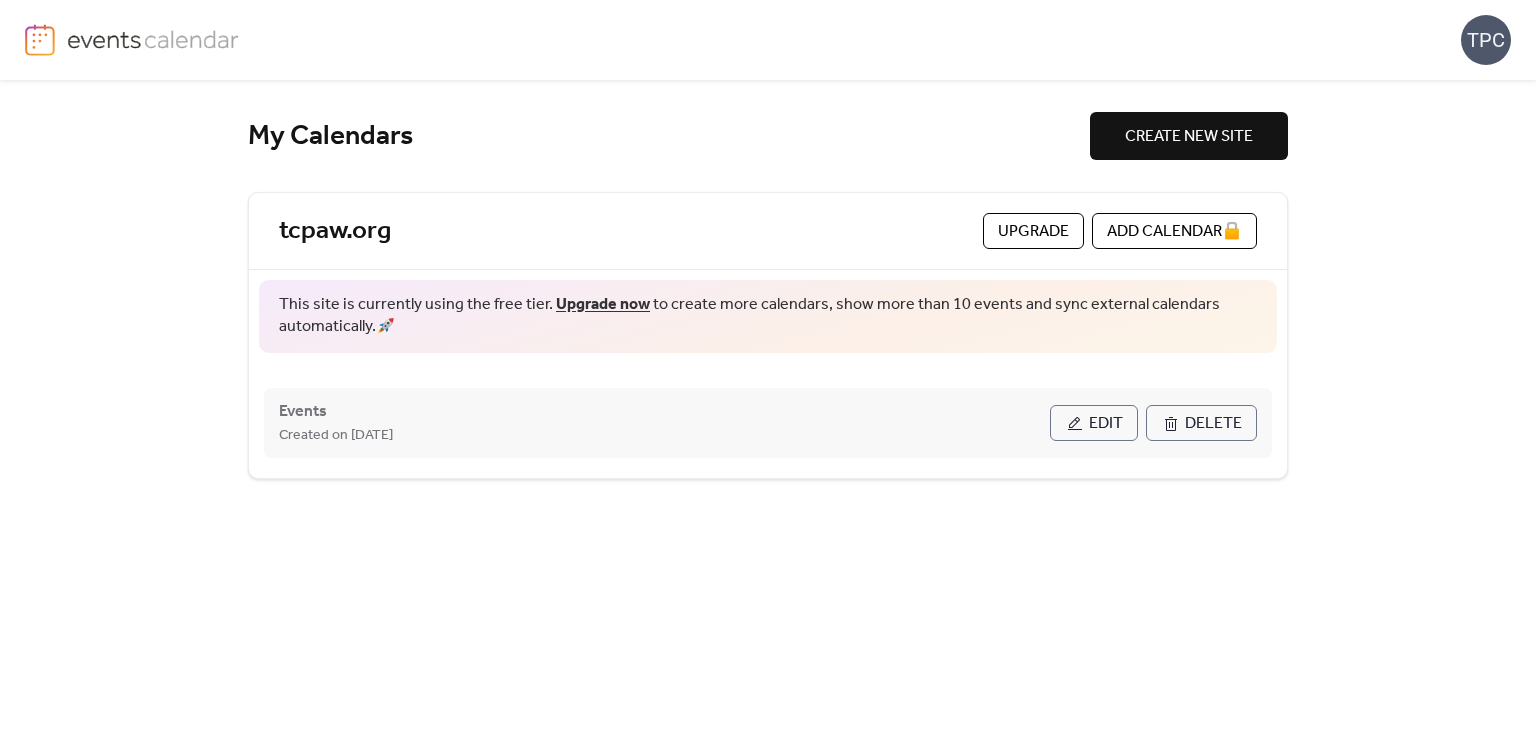 click on "Edit" at bounding box center (1106, 424) 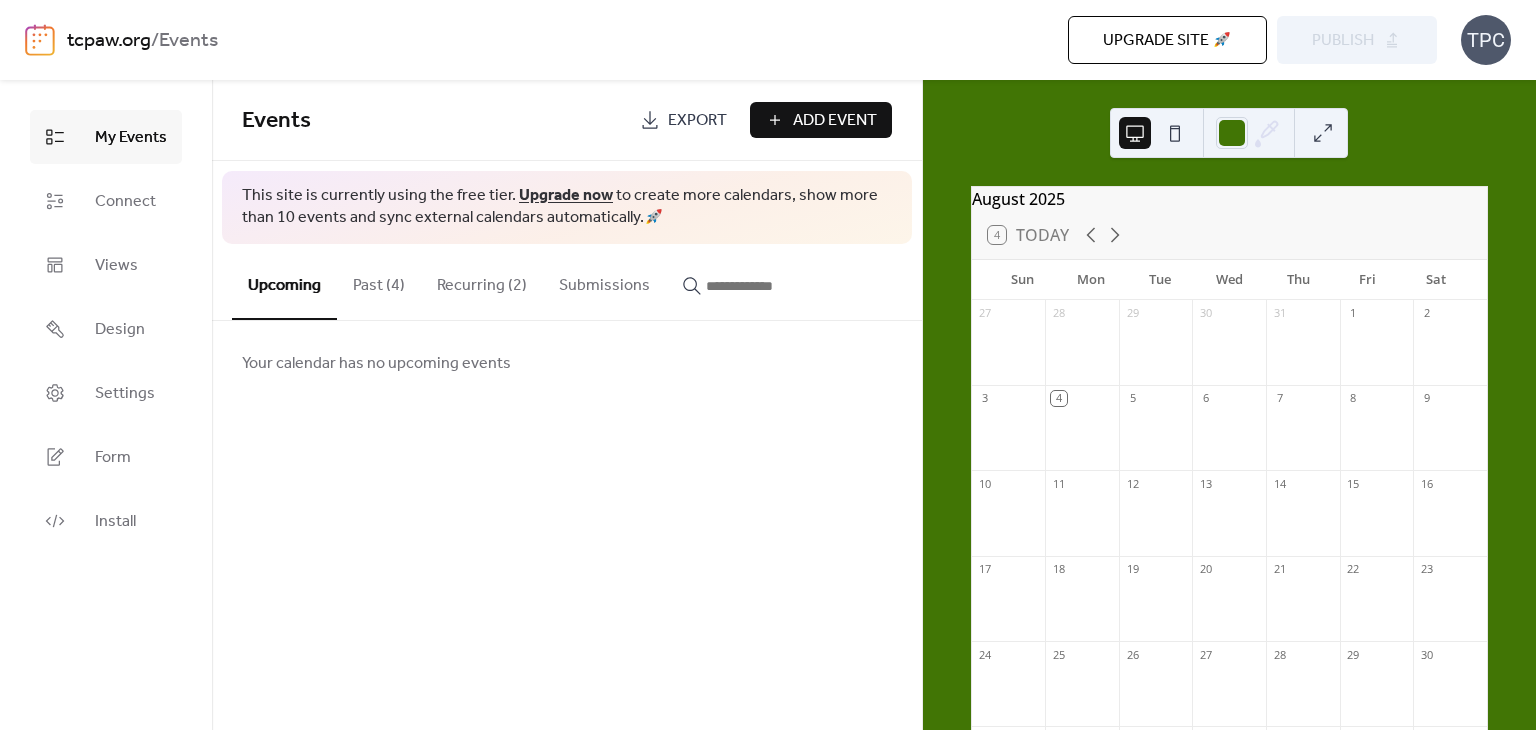 click on "Add Event" at bounding box center [835, 121] 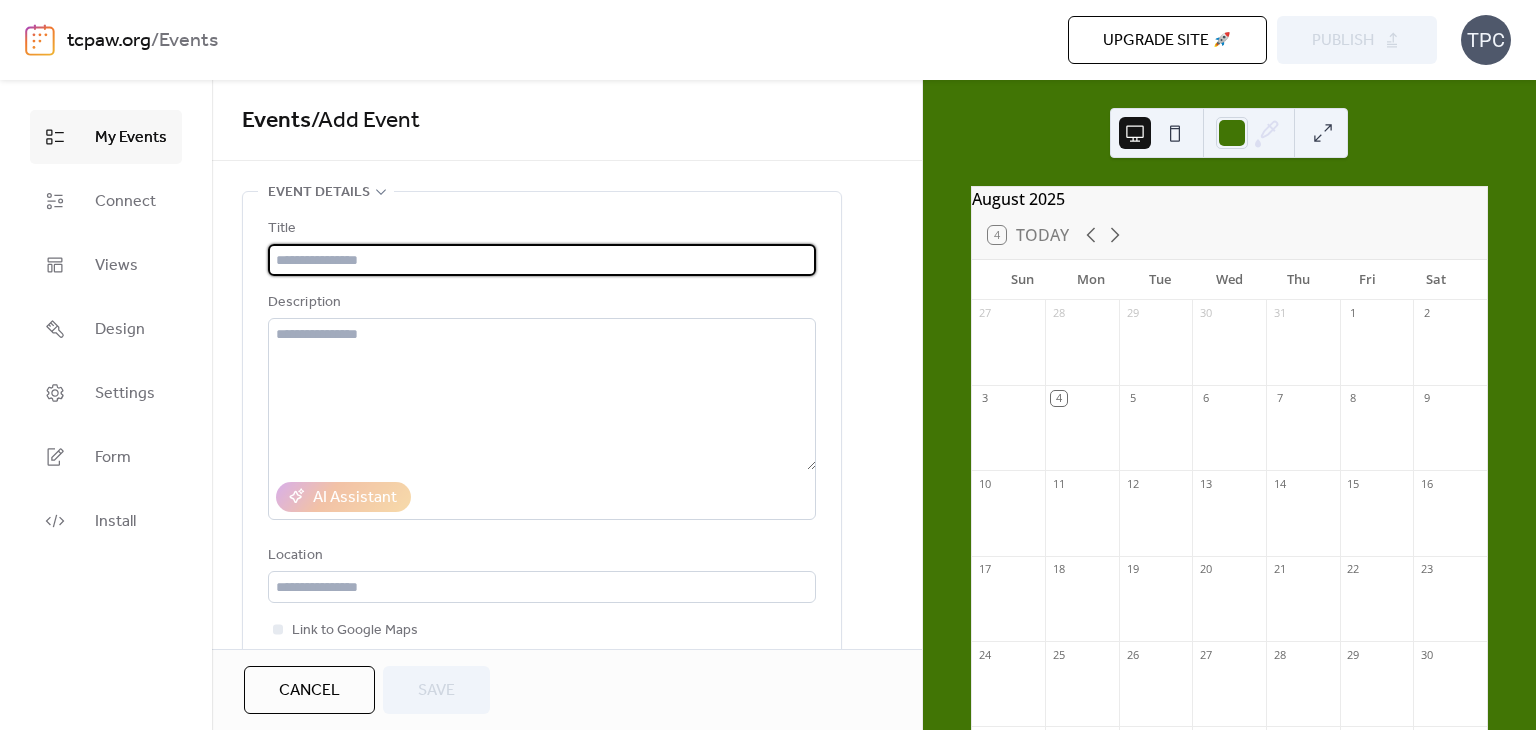 type on "*" 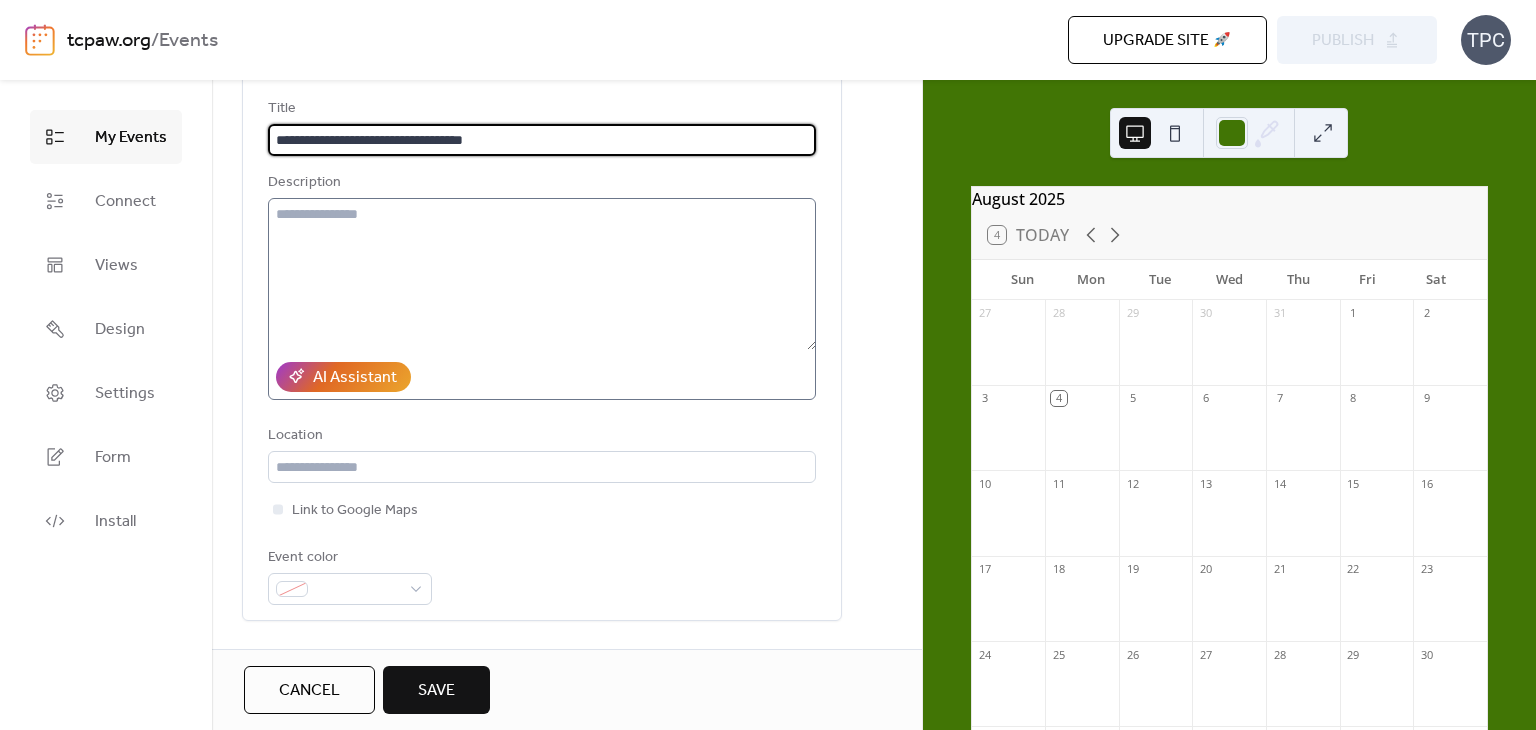 scroll, scrollTop: 120, scrollLeft: 0, axis: vertical 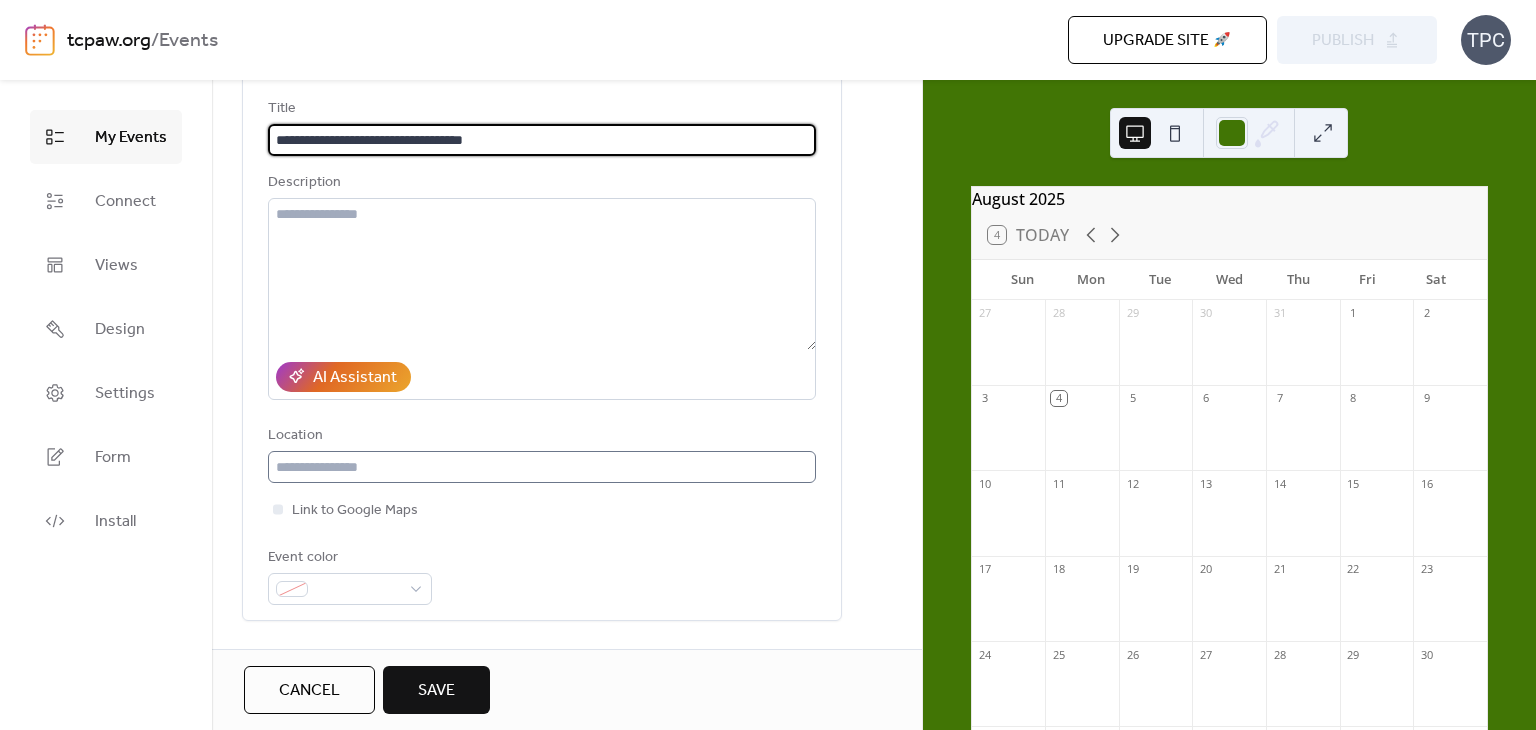 type on "**********" 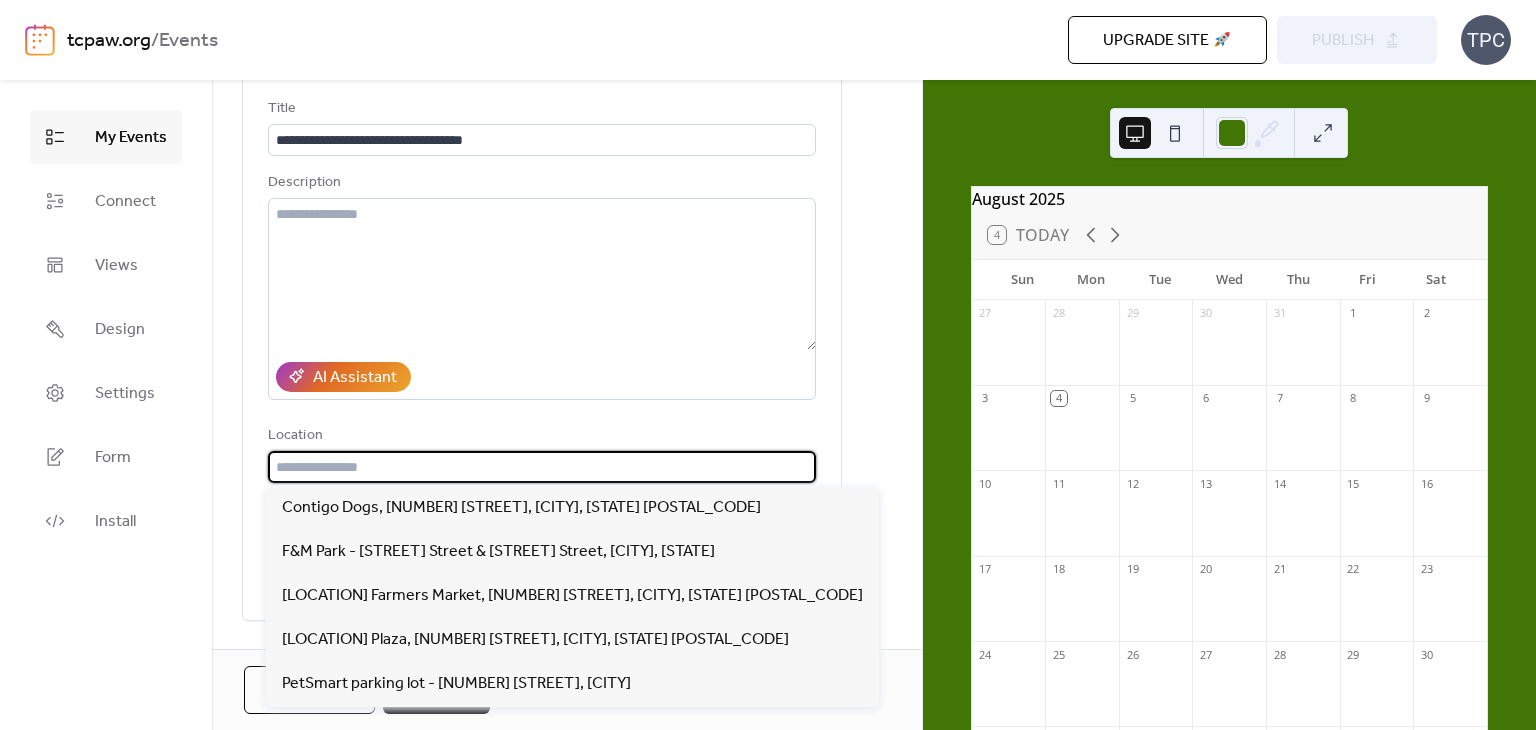 click at bounding box center [542, 467] 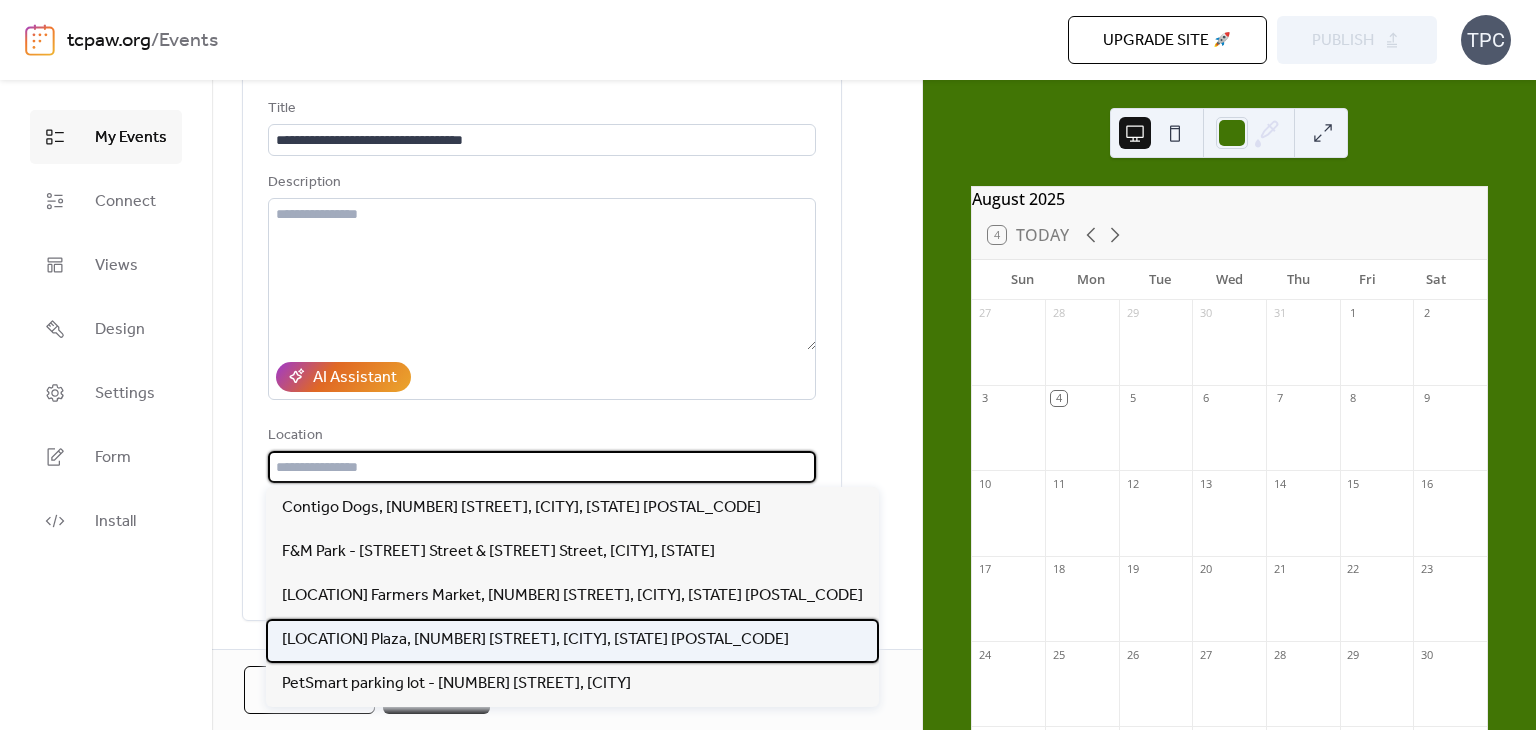 click on "Interlochen Plaza, 2048 M-137, Interlochen, MI 49643" at bounding box center [535, 640] 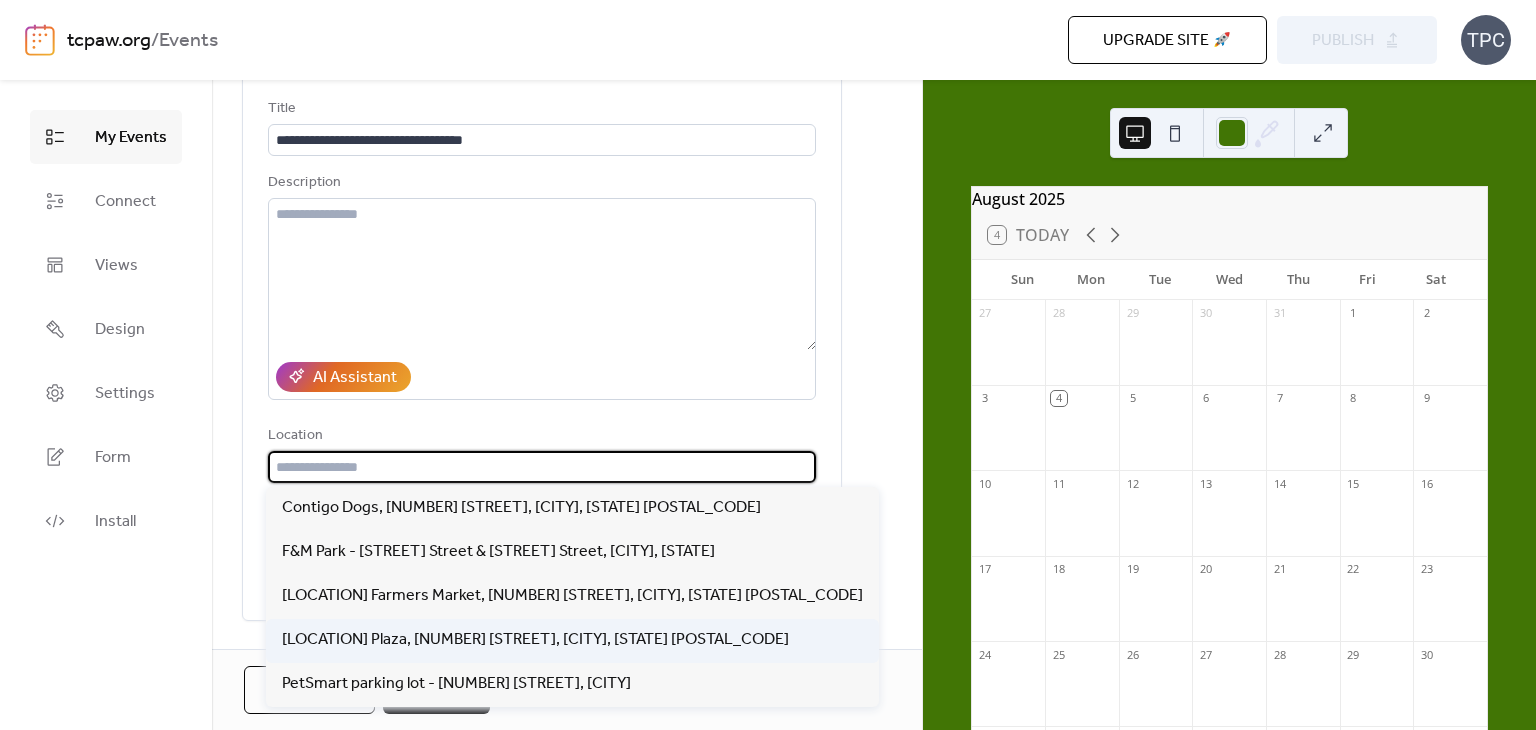 type on "**********" 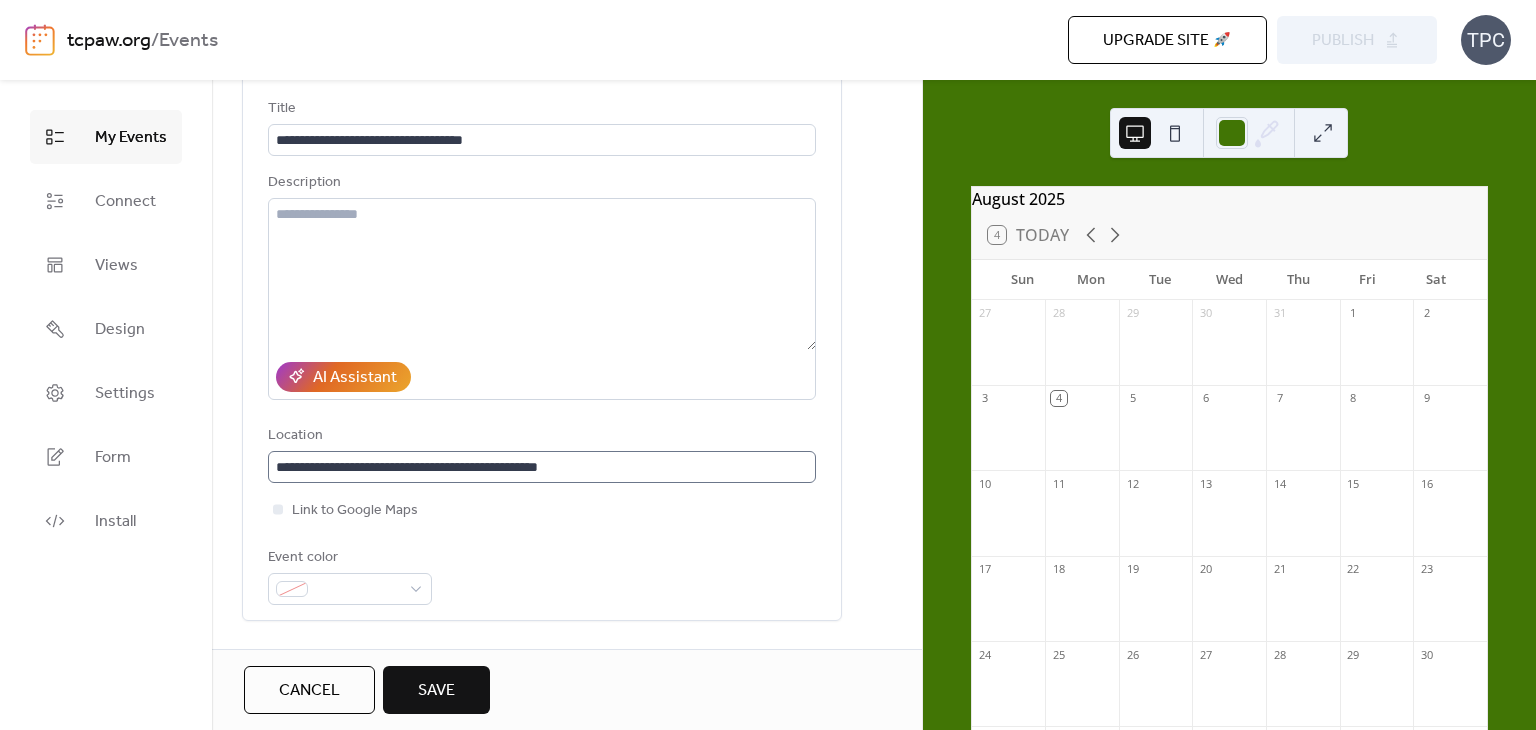 scroll, scrollTop: 0, scrollLeft: 0, axis: both 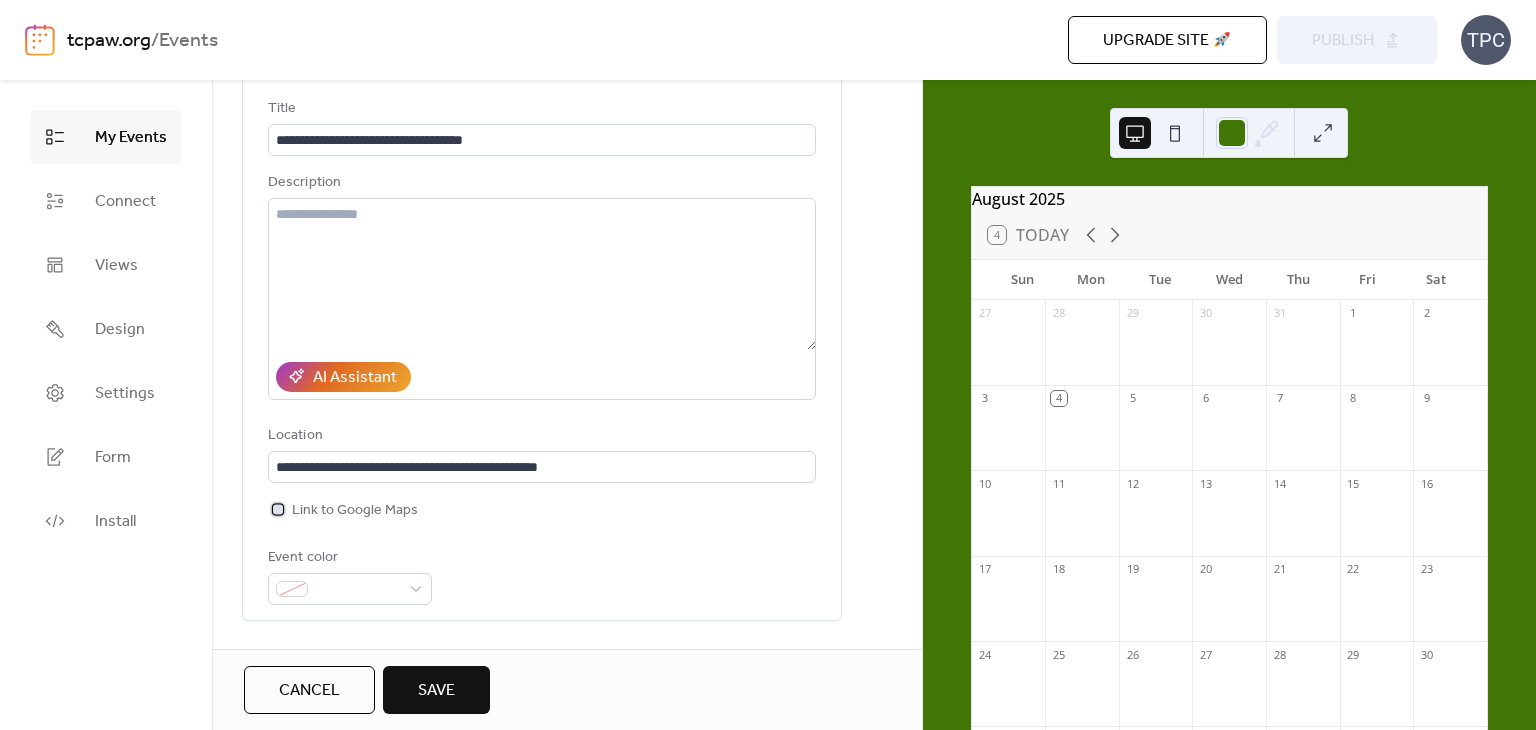 click at bounding box center [278, 509] 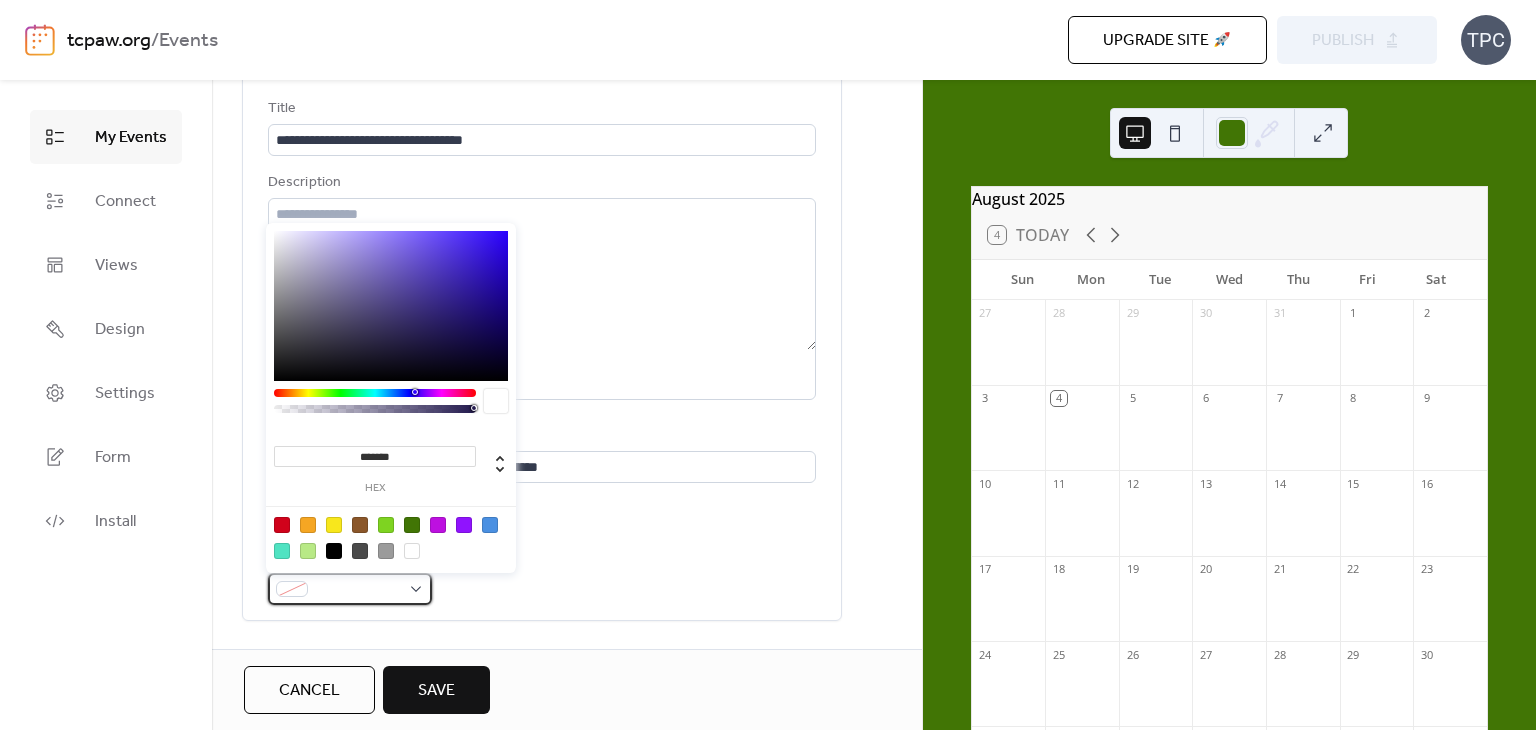 click at bounding box center (350, 589) 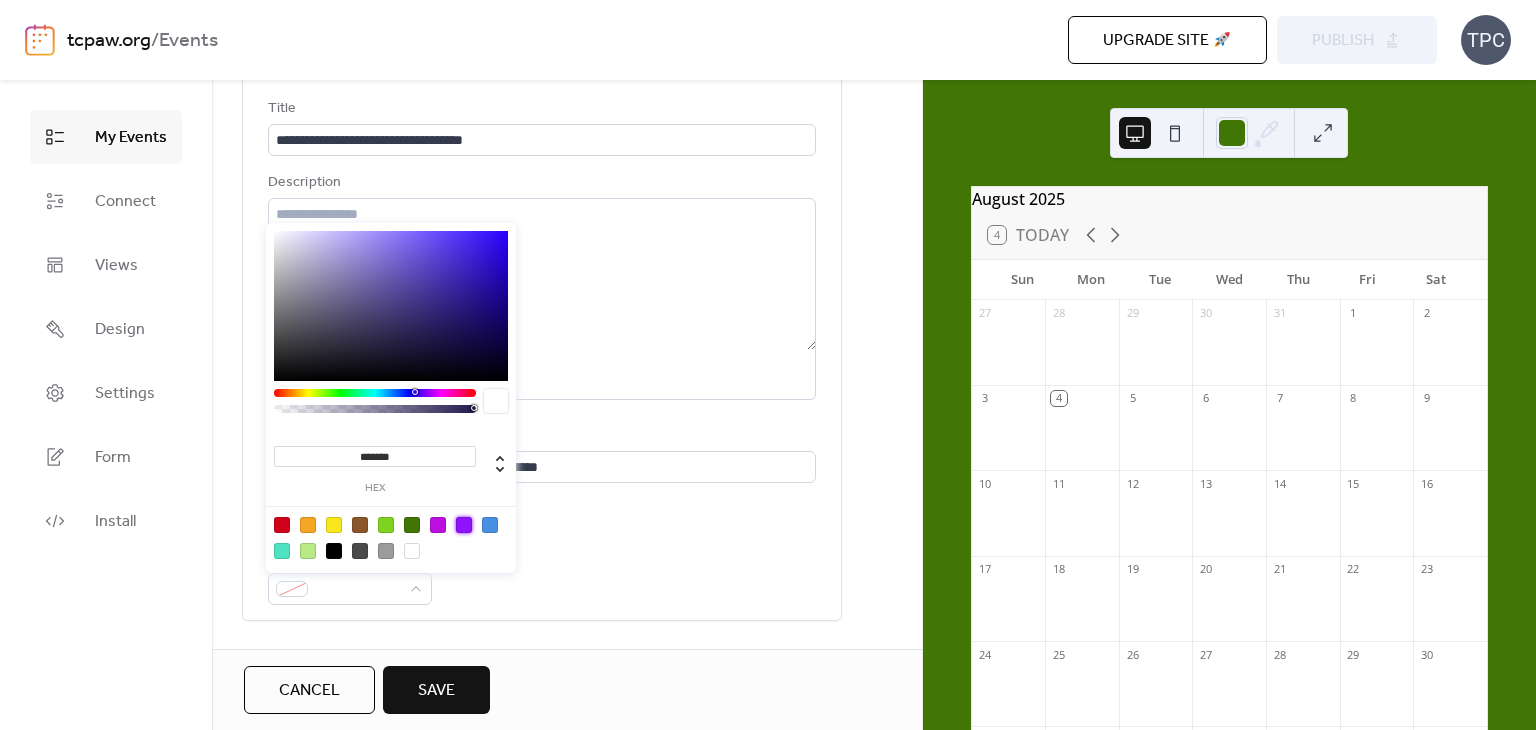 click at bounding box center (464, 525) 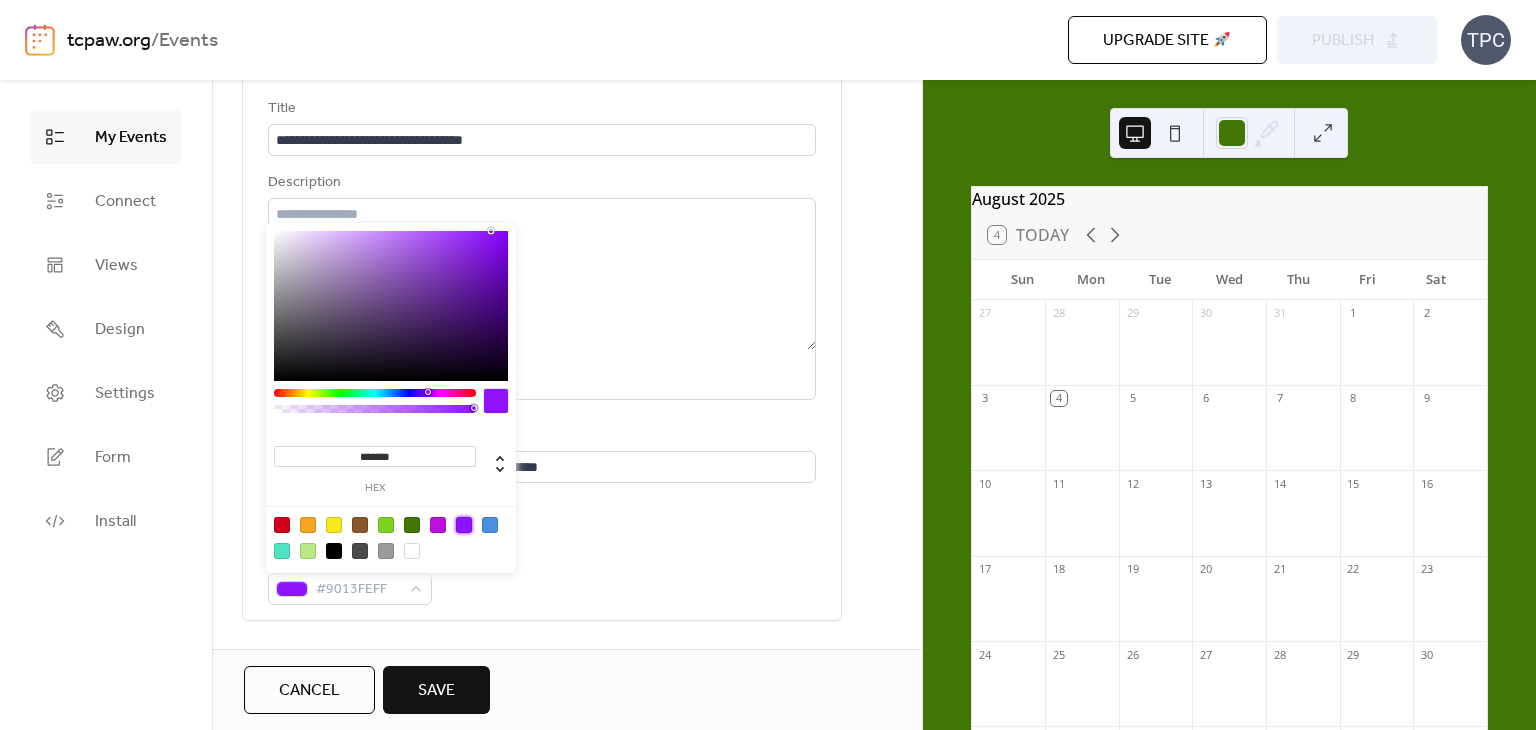 click at bounding box center (391, 537) 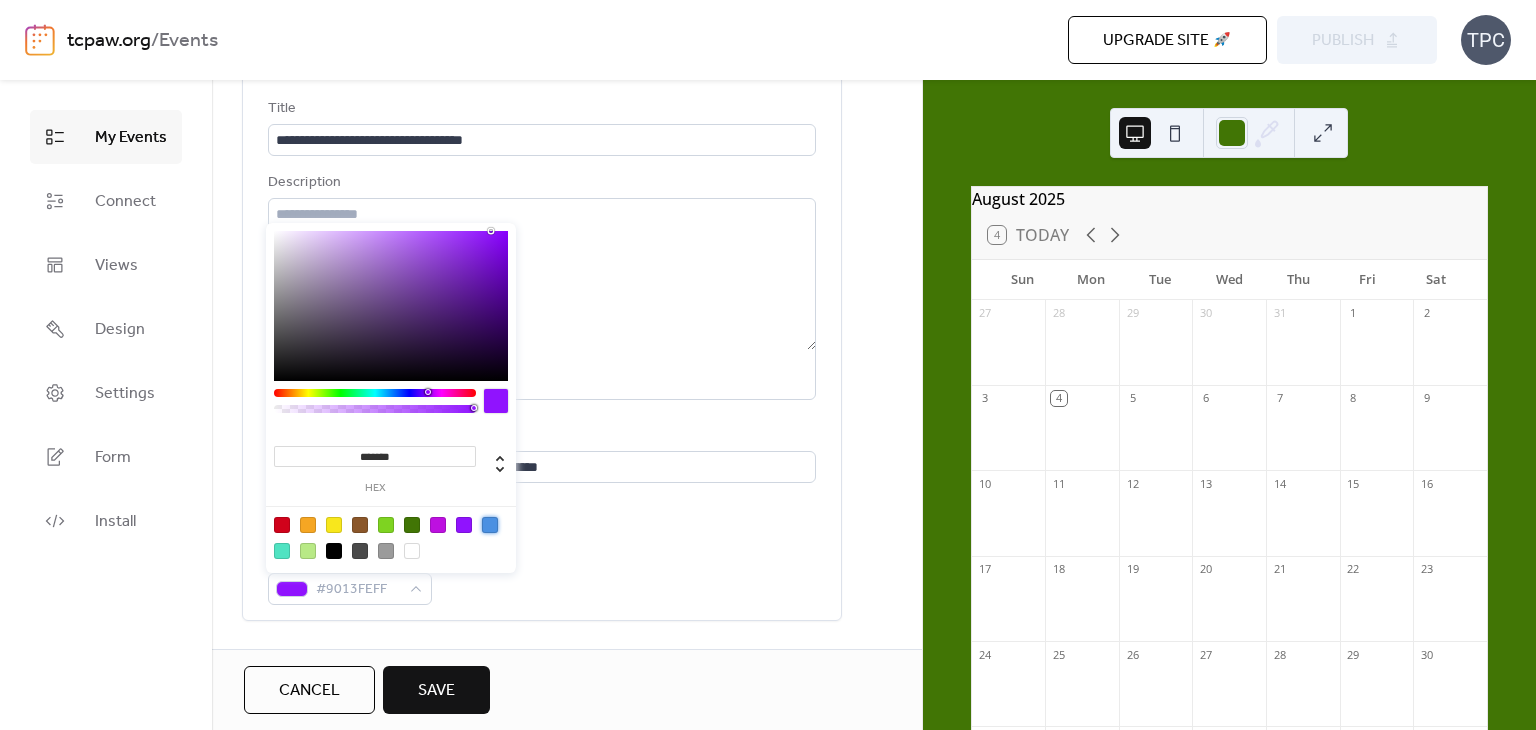 click at bounding box center [490, 525] 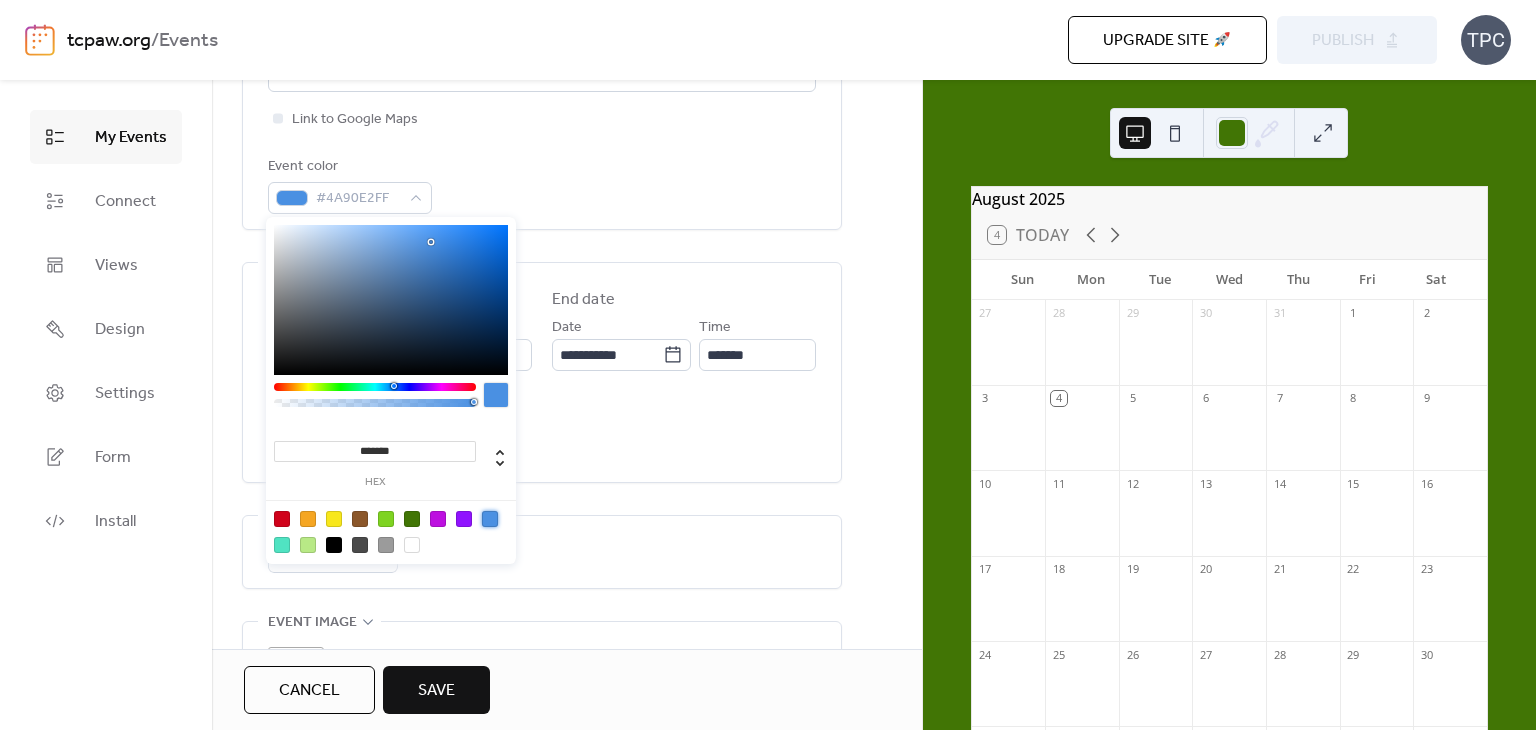 scroll, scrollTop: 512, scrollLeft: 0, axis: vertical 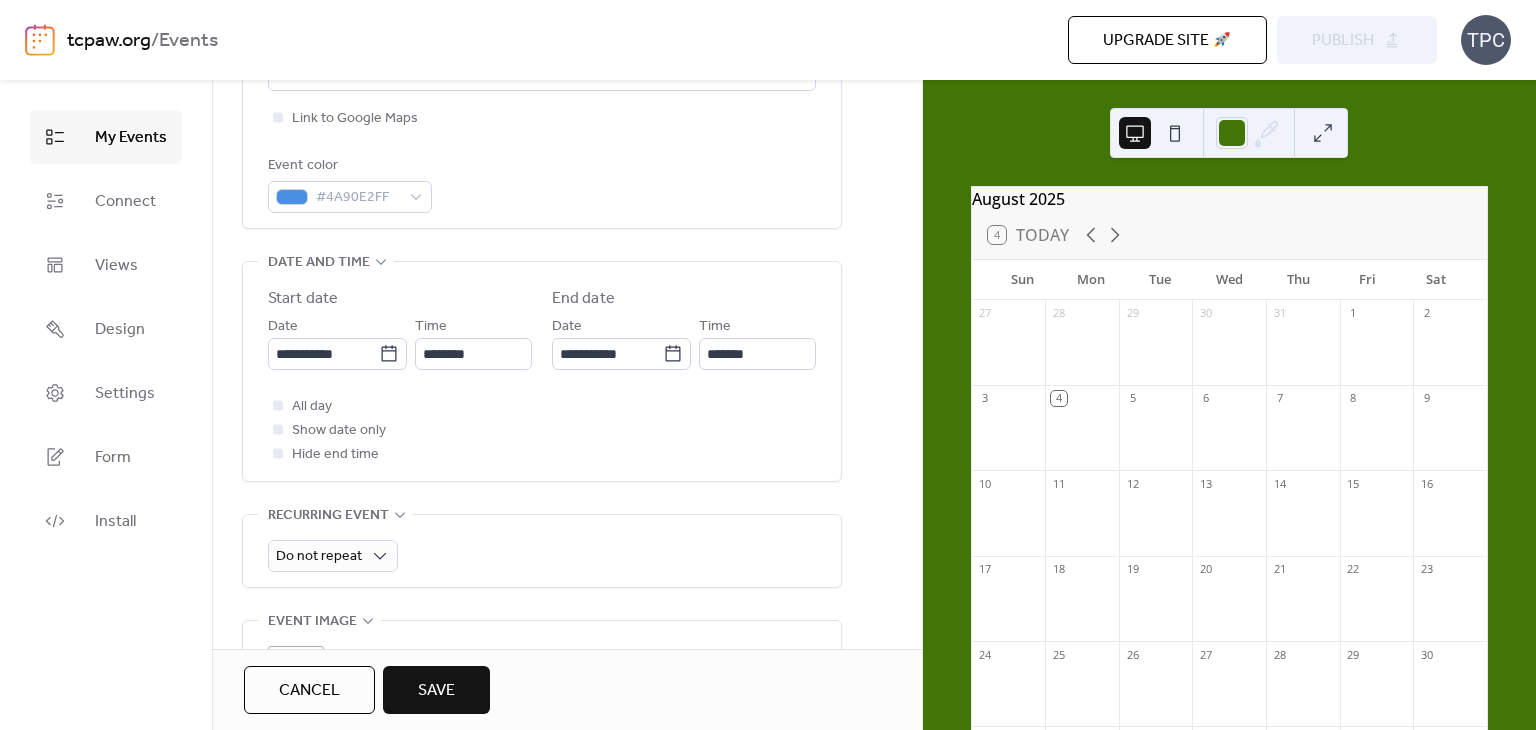 click on "**********" at bounding box center (542, 371) 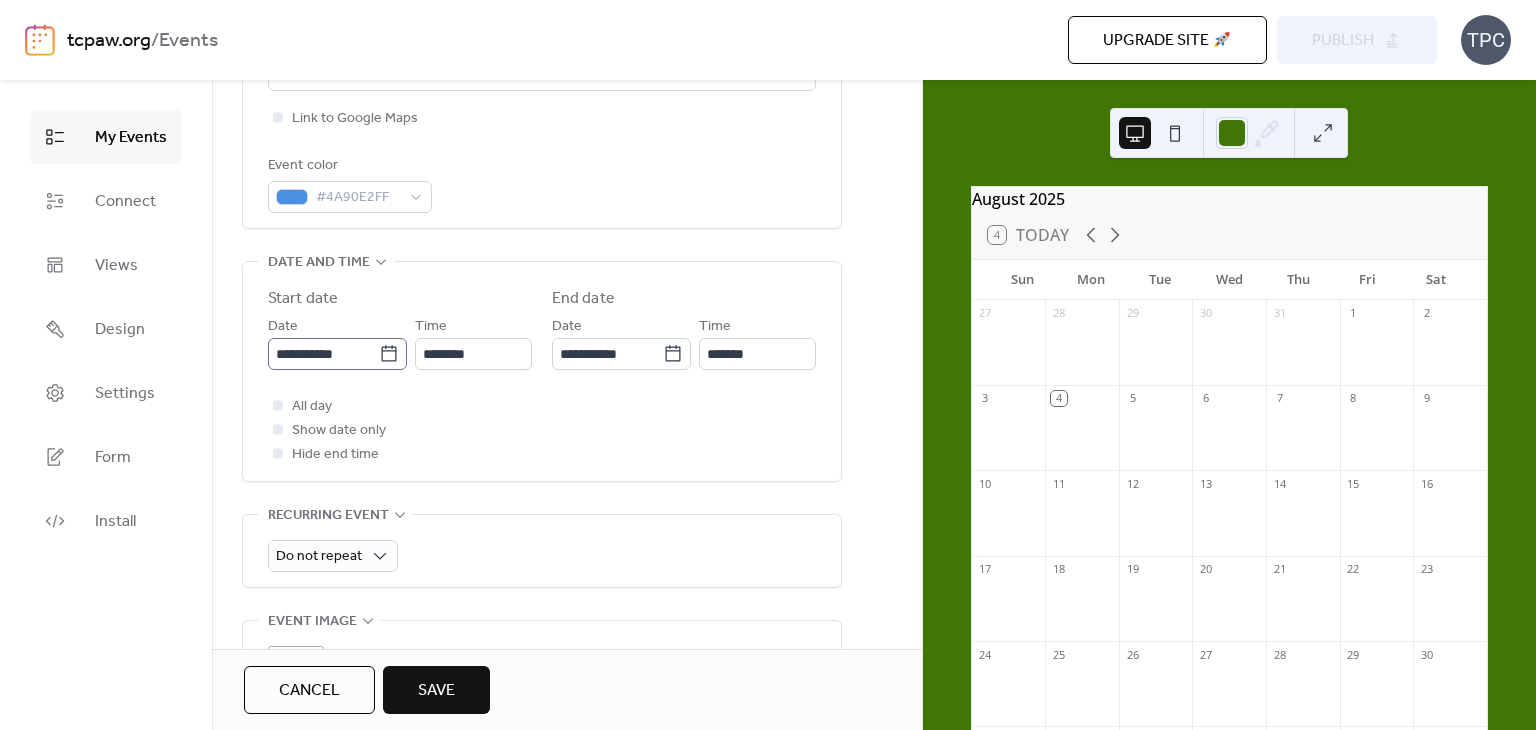 click 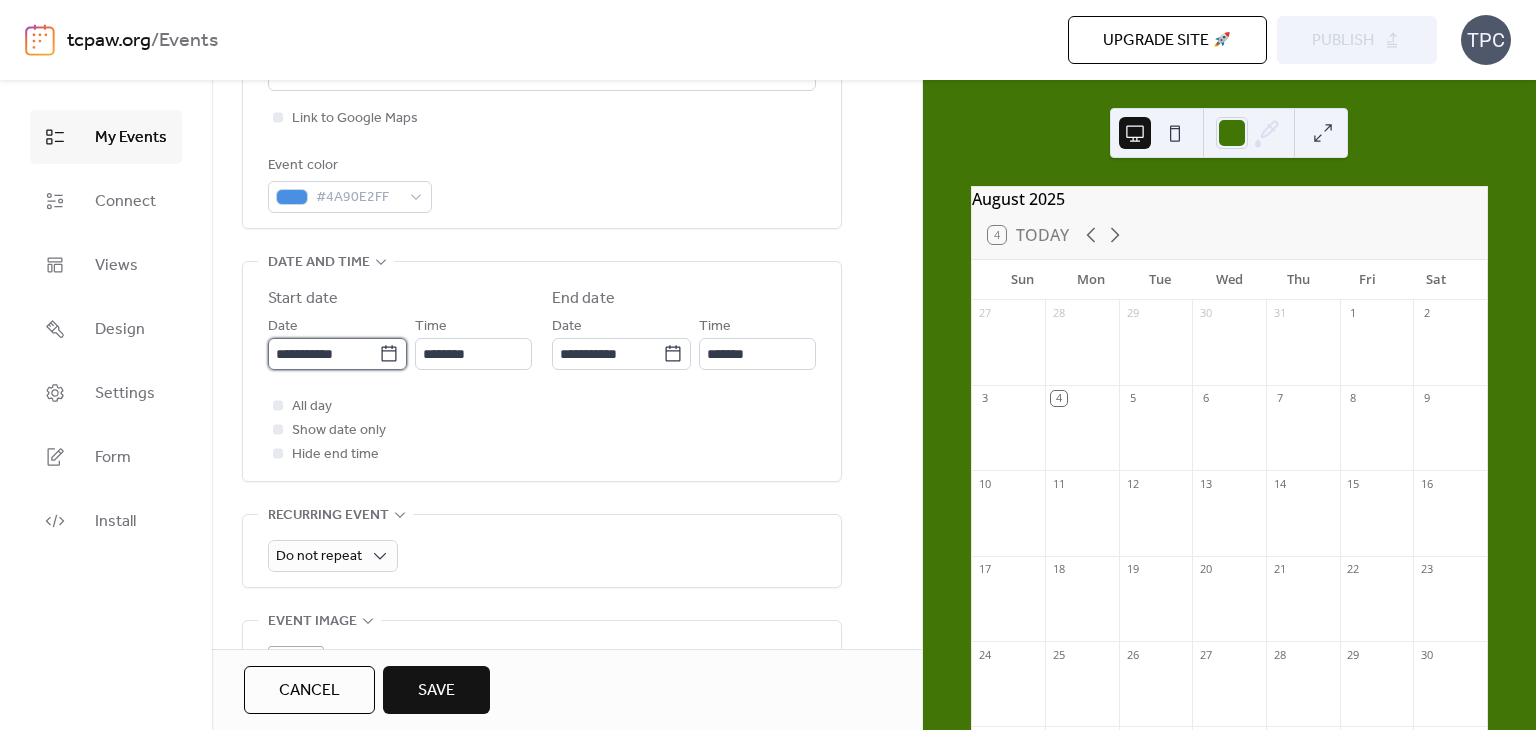 click on "**********" at bounding box center [323, 354] 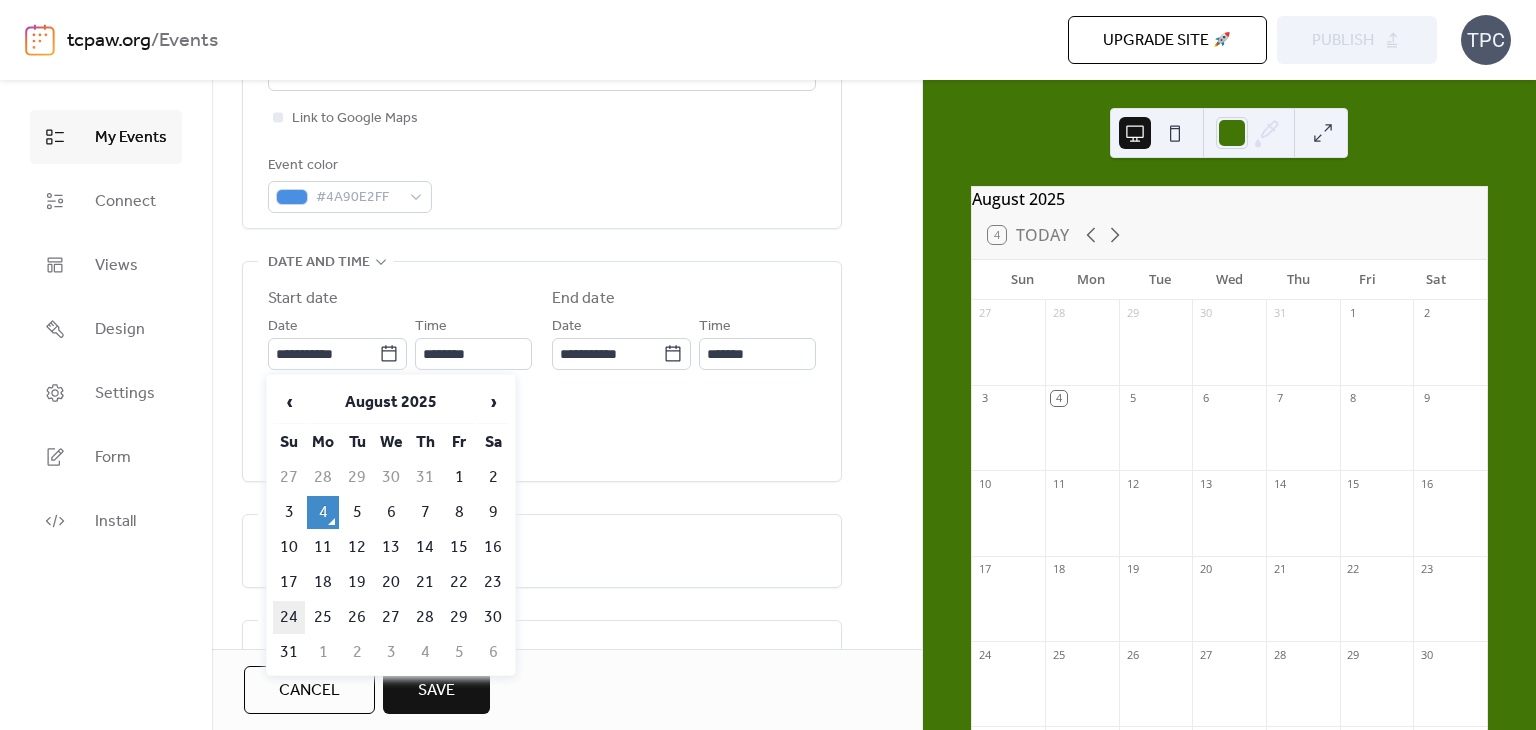 click on "24" at bounding box center [289, 617] 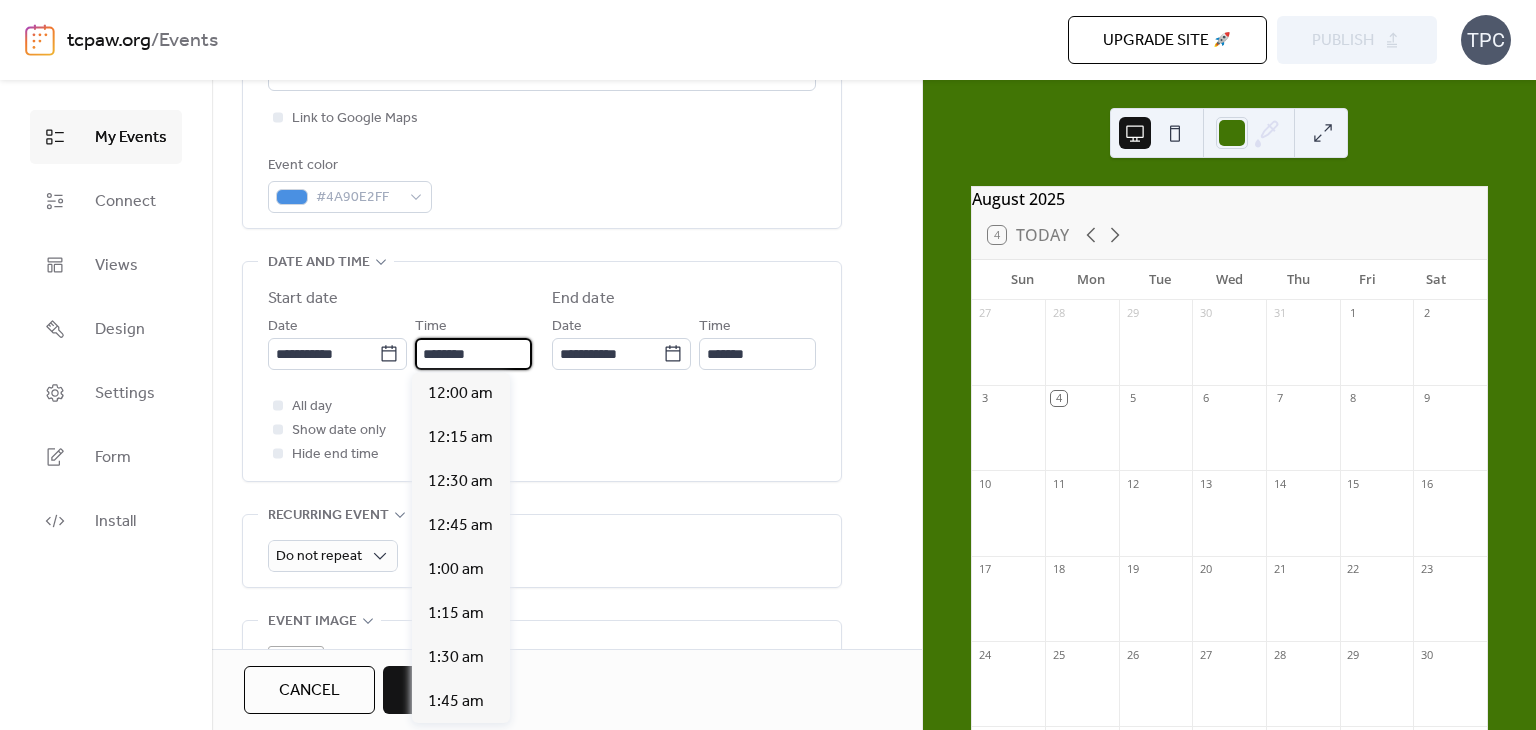 click on "********" at bounding box center [473, 354] 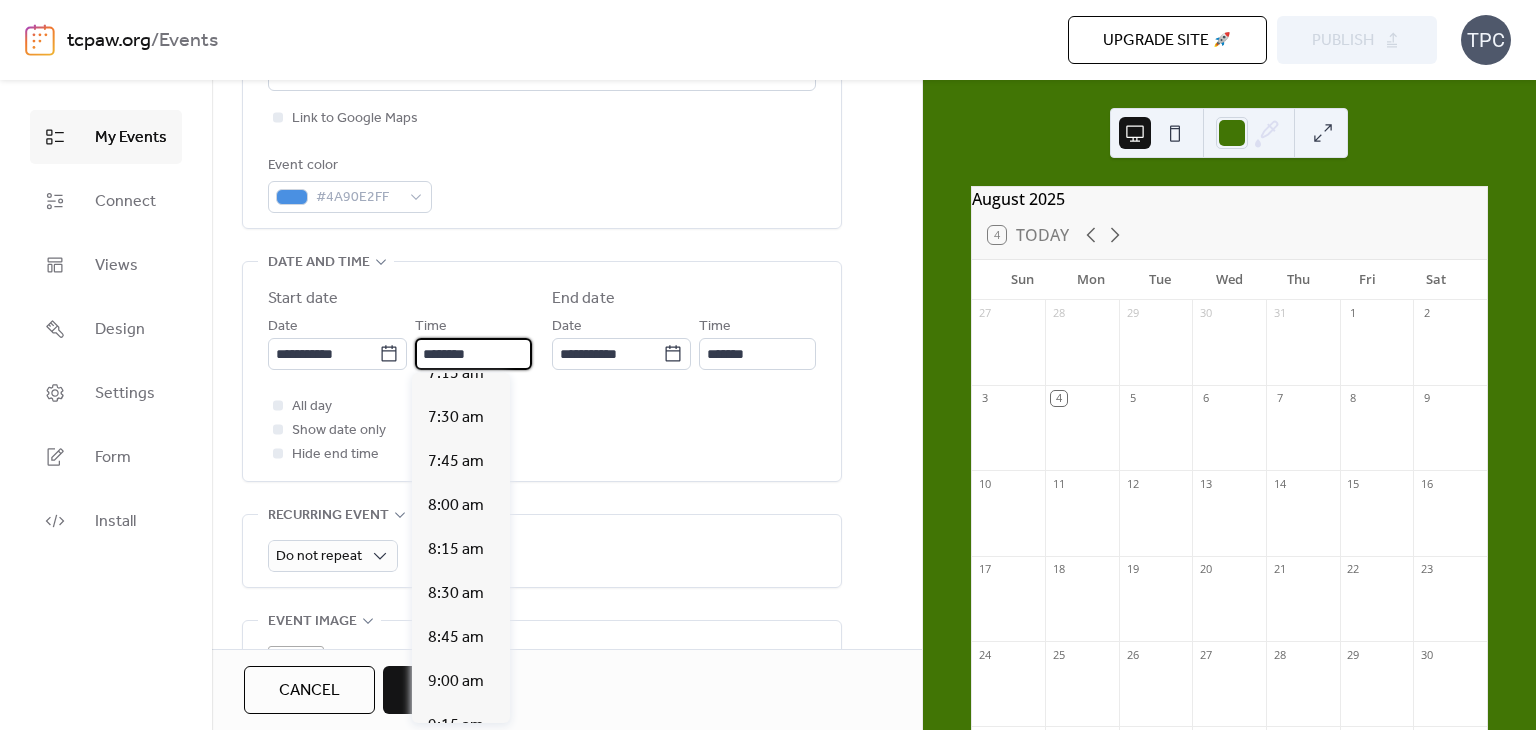 scroll, scrollTop: 1272, scrollLeft: 0, axis: vertical 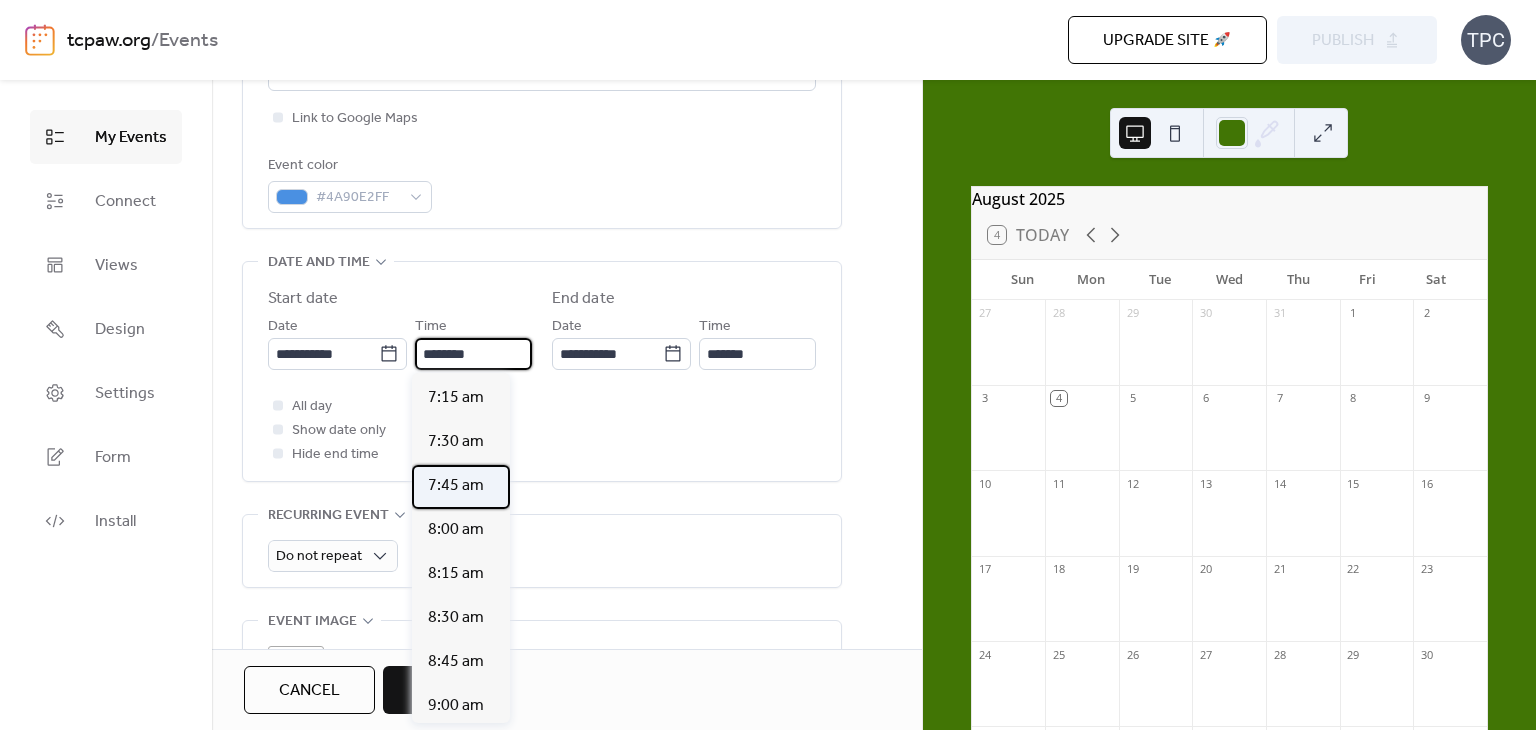 click on "7:45 am" at bounding box center [456, 486] 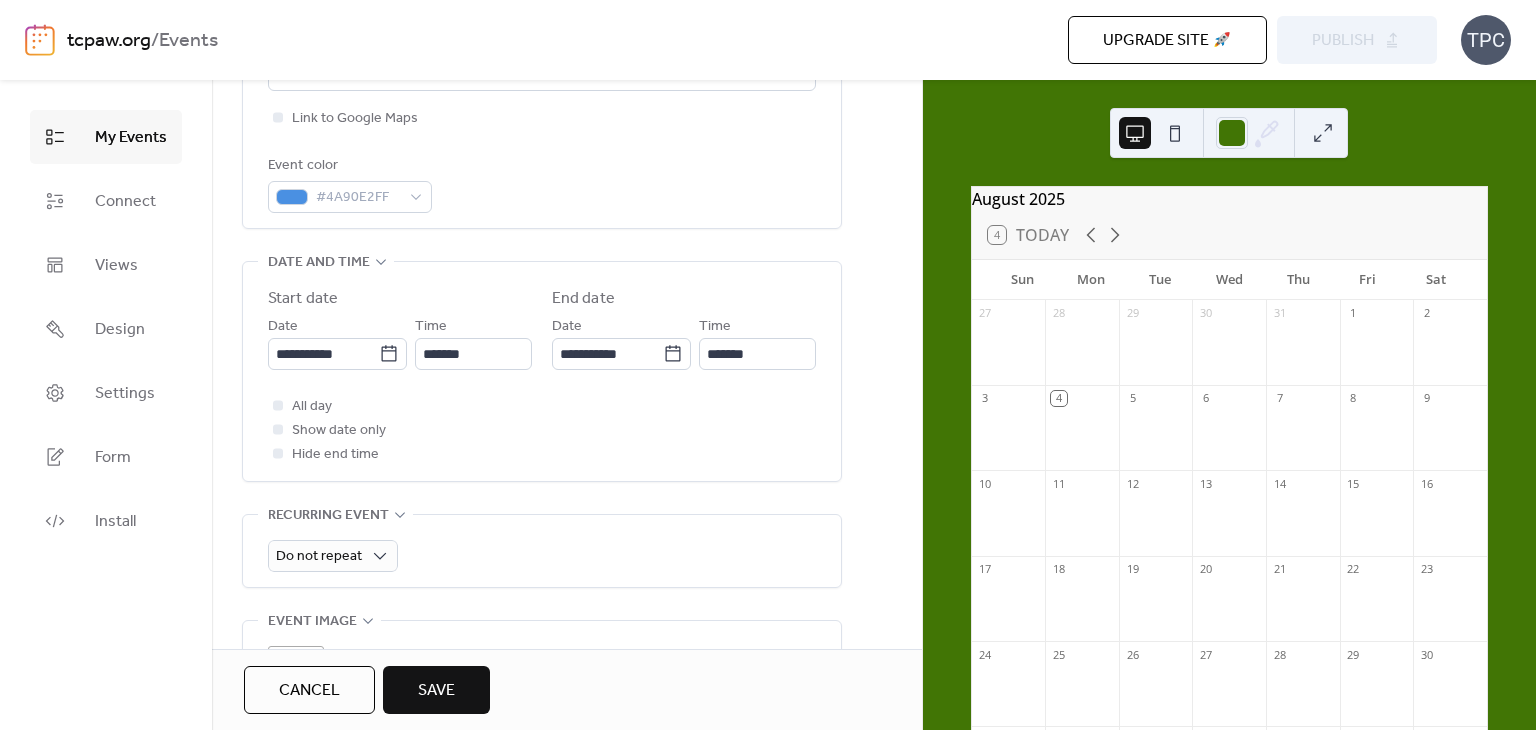 type on "*******" 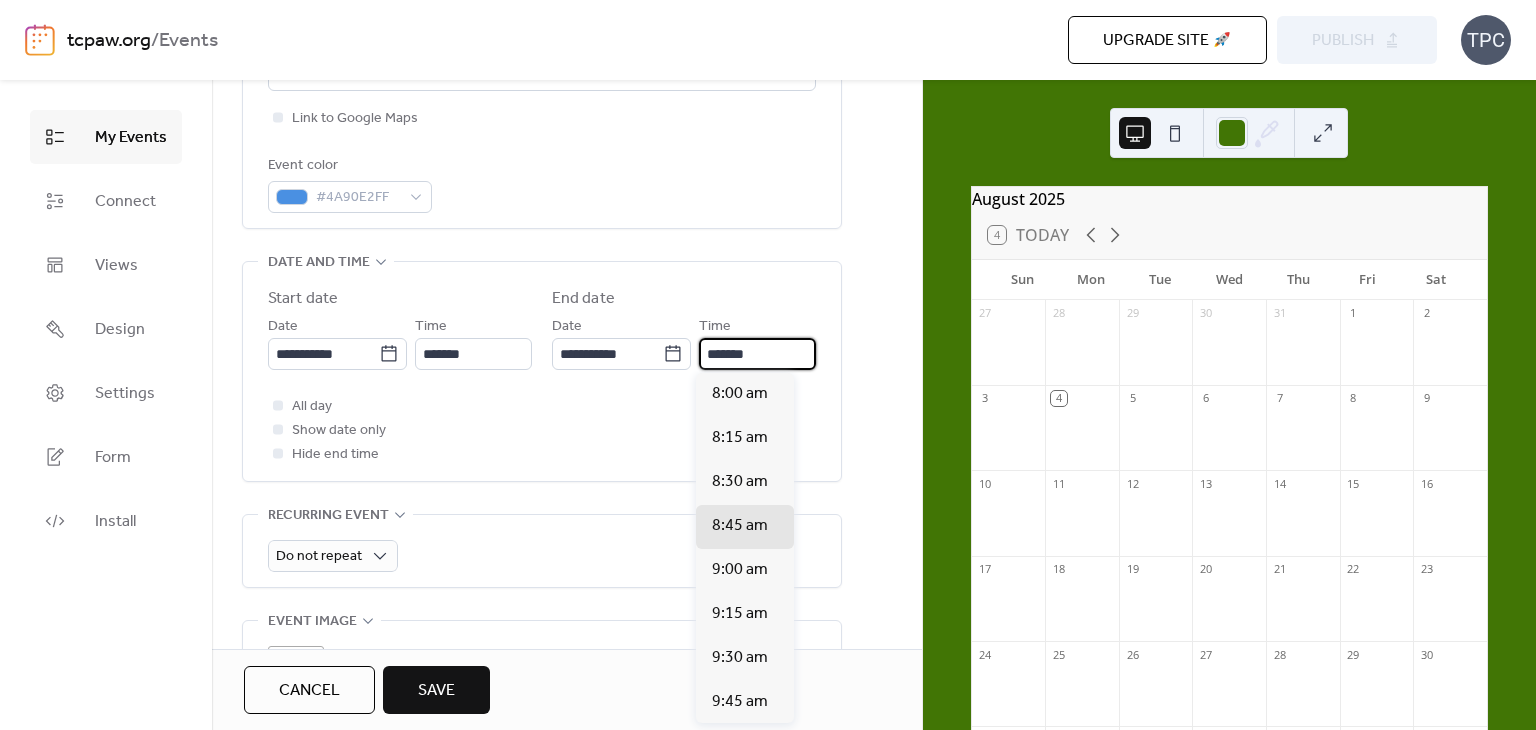click on "*******" at bounding box center (757, 354) 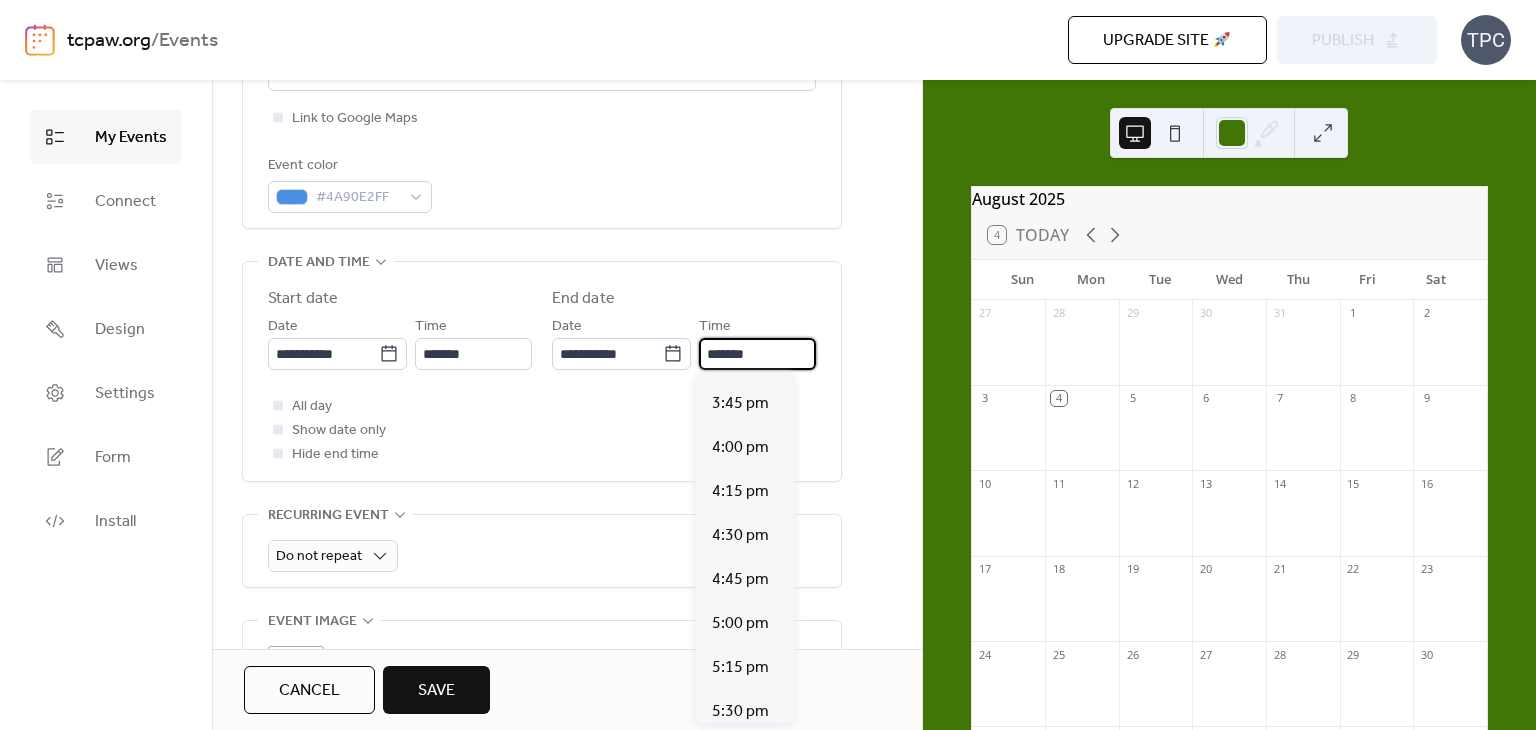 scroll, scrollTop: 1360, scrollLeft: 0, axis: vertical 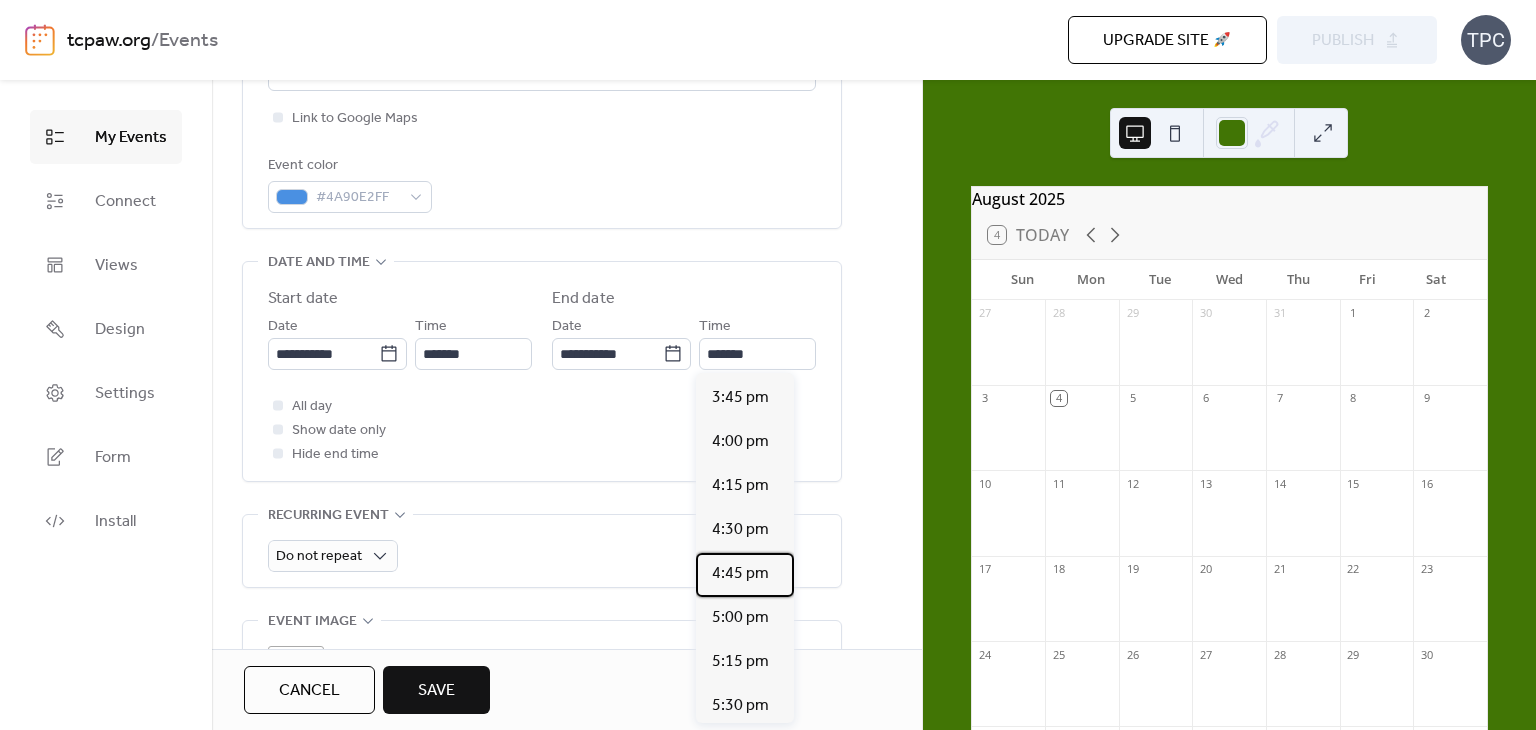 click on "4:45 pm" at bounding box center [740, 574] 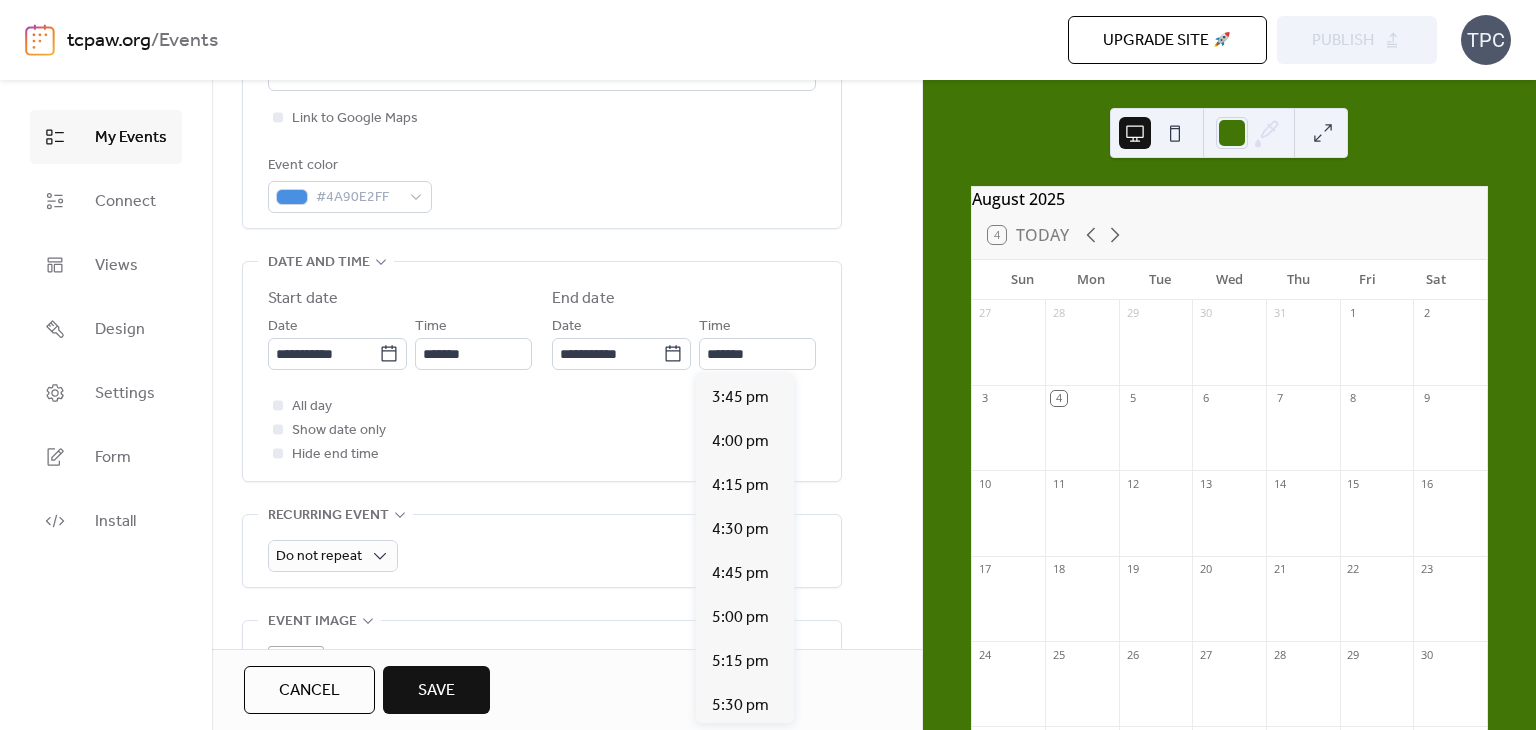 type on "*******" 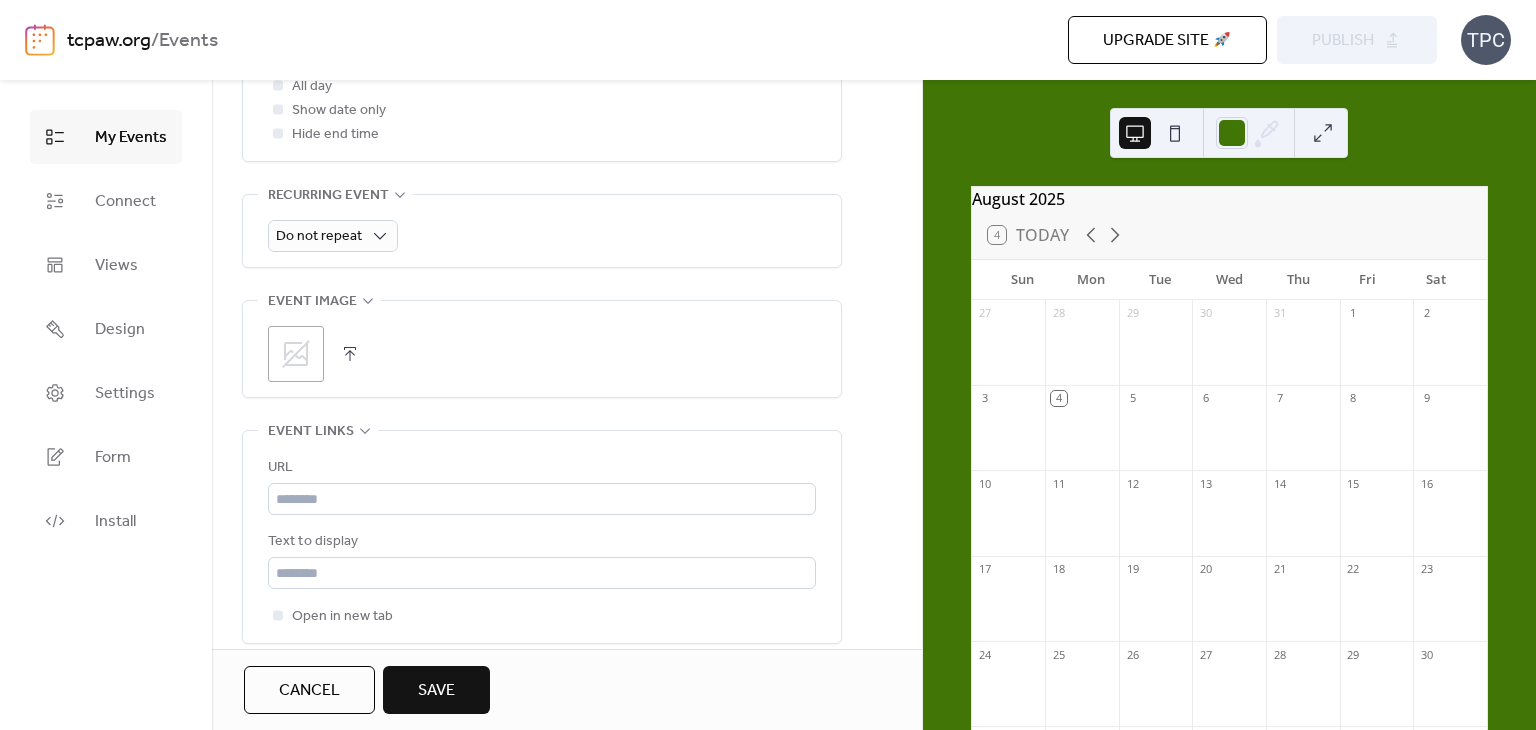 scroll, scrollTop: 832, scrollLeft: 0, axis: vertical 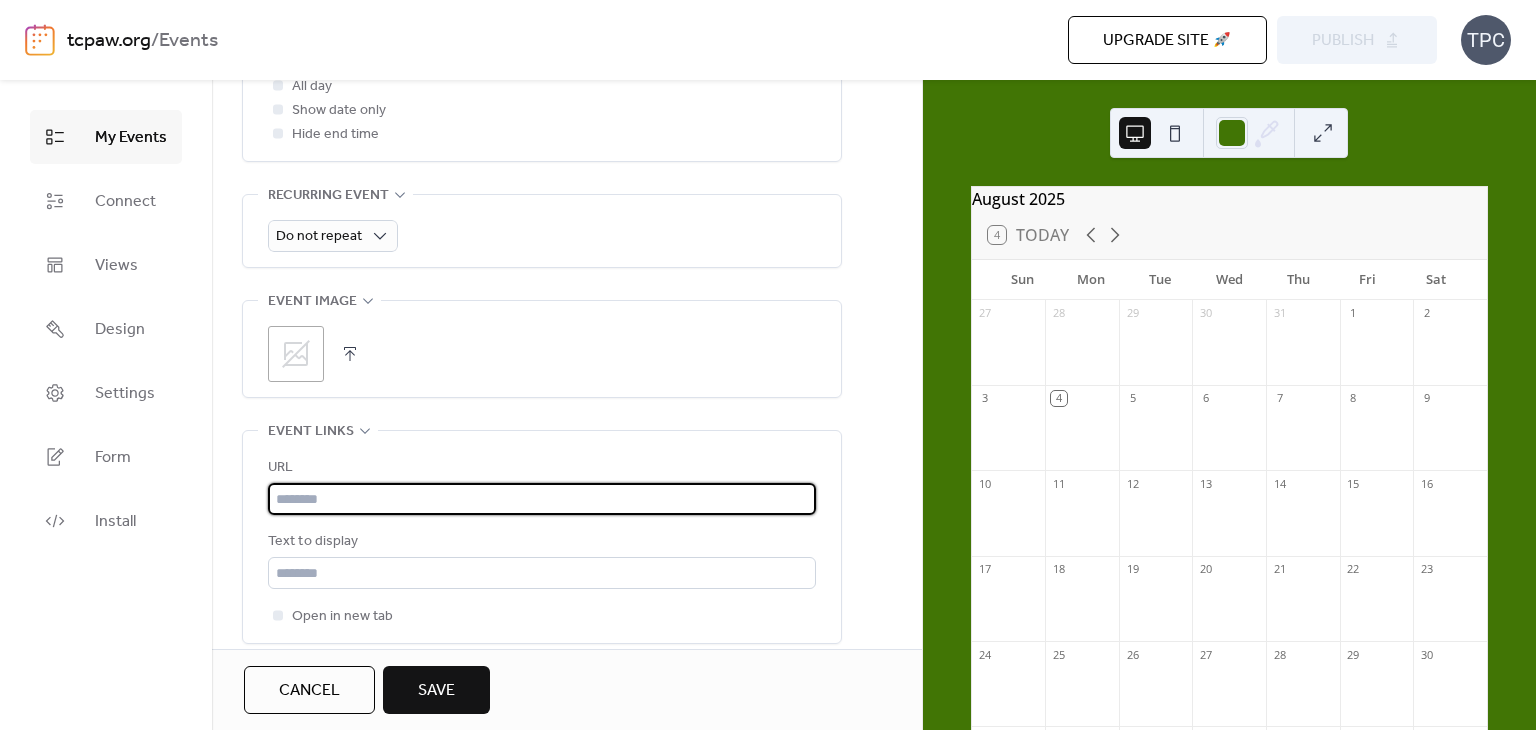 click at bounding box center (542, 499) 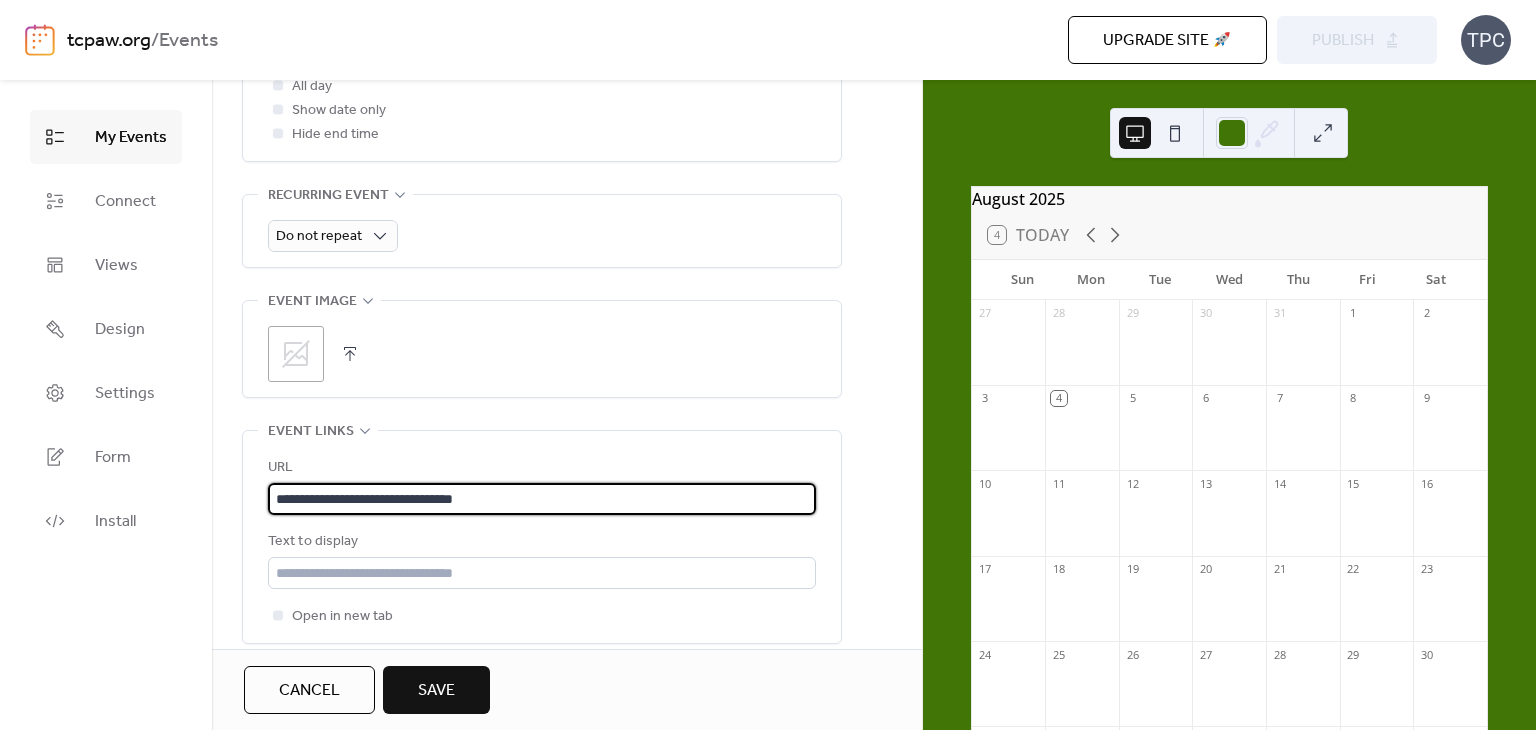 scroll, scrollTop: 932, scrollLeft: 0, axis: vertical 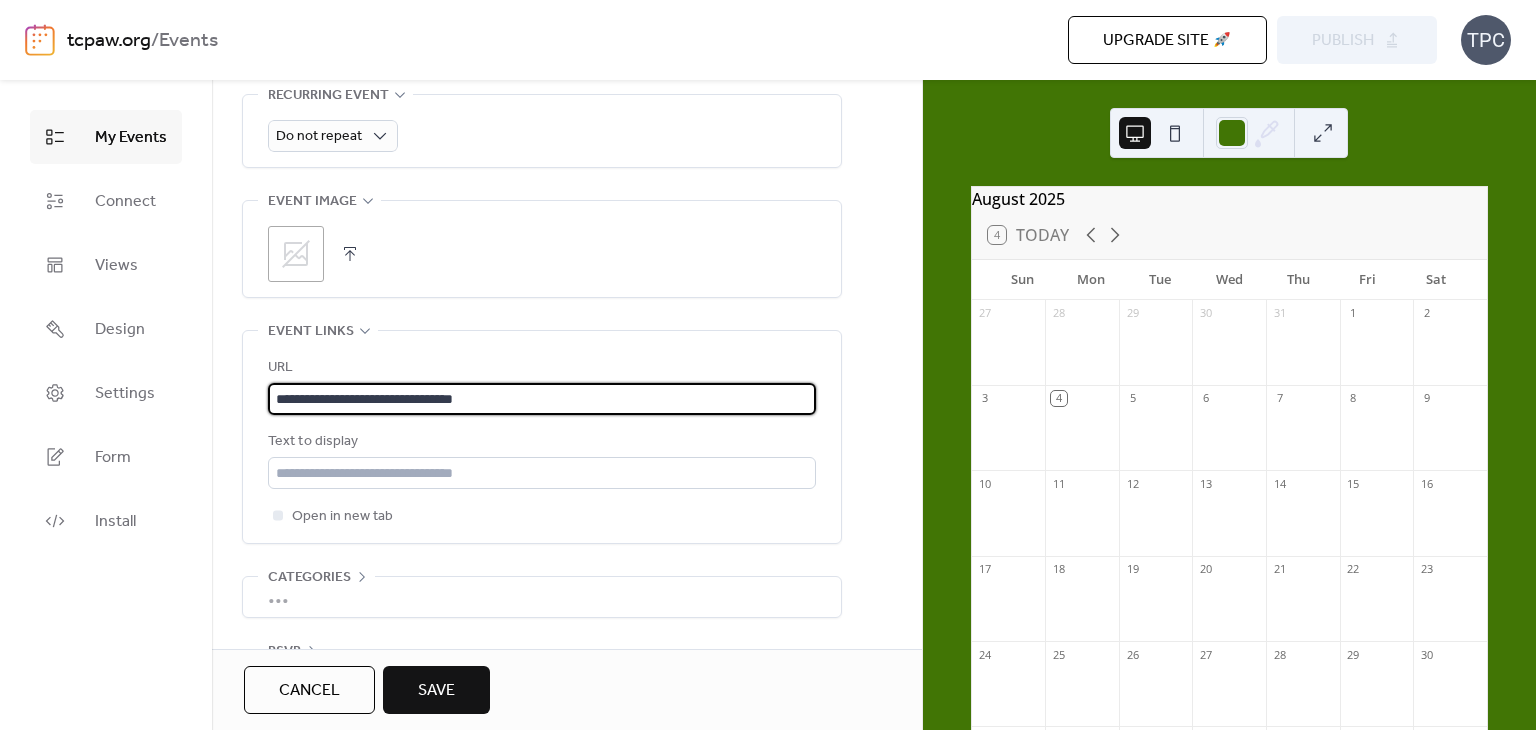 type on "**********" 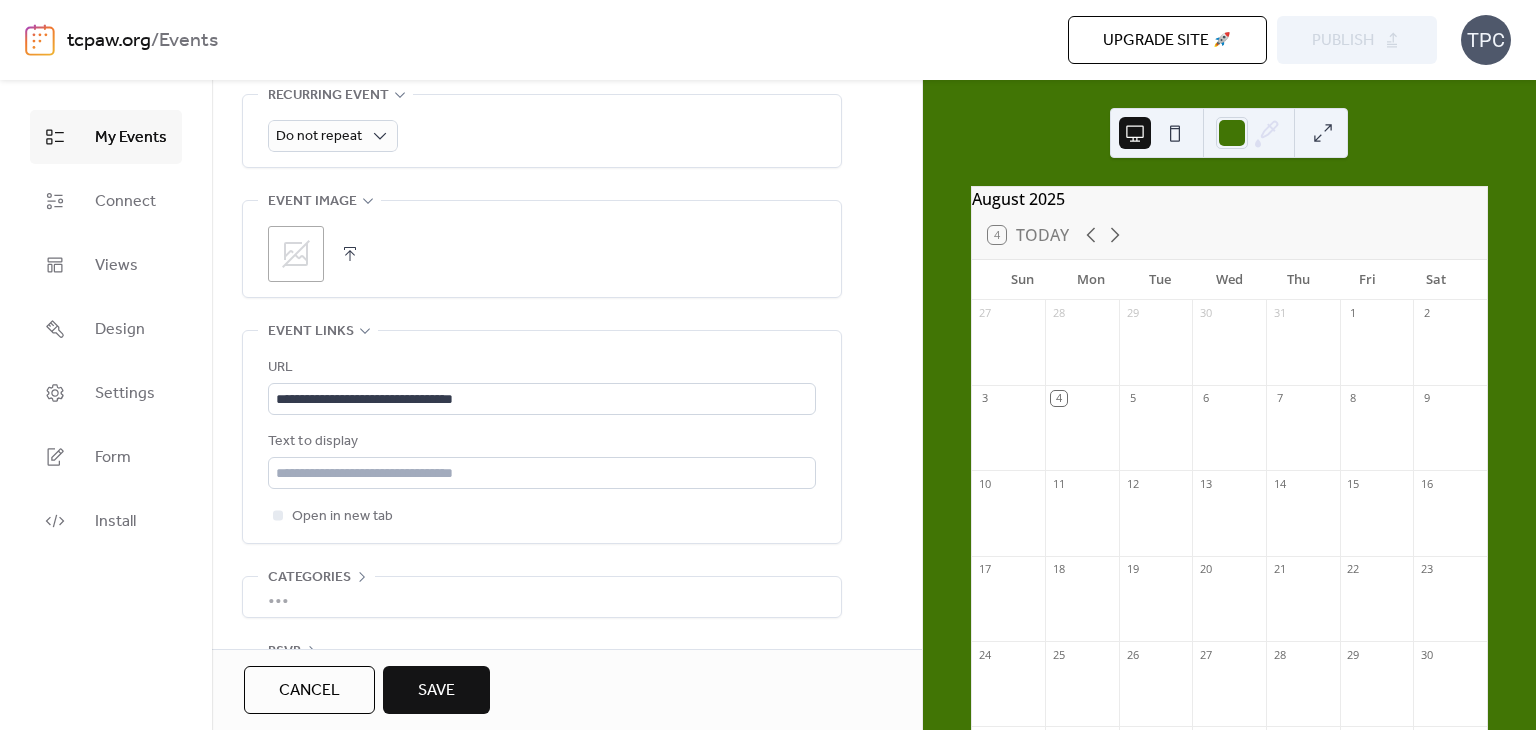 click on "Open in new tab" at bounding box center [542, 516] 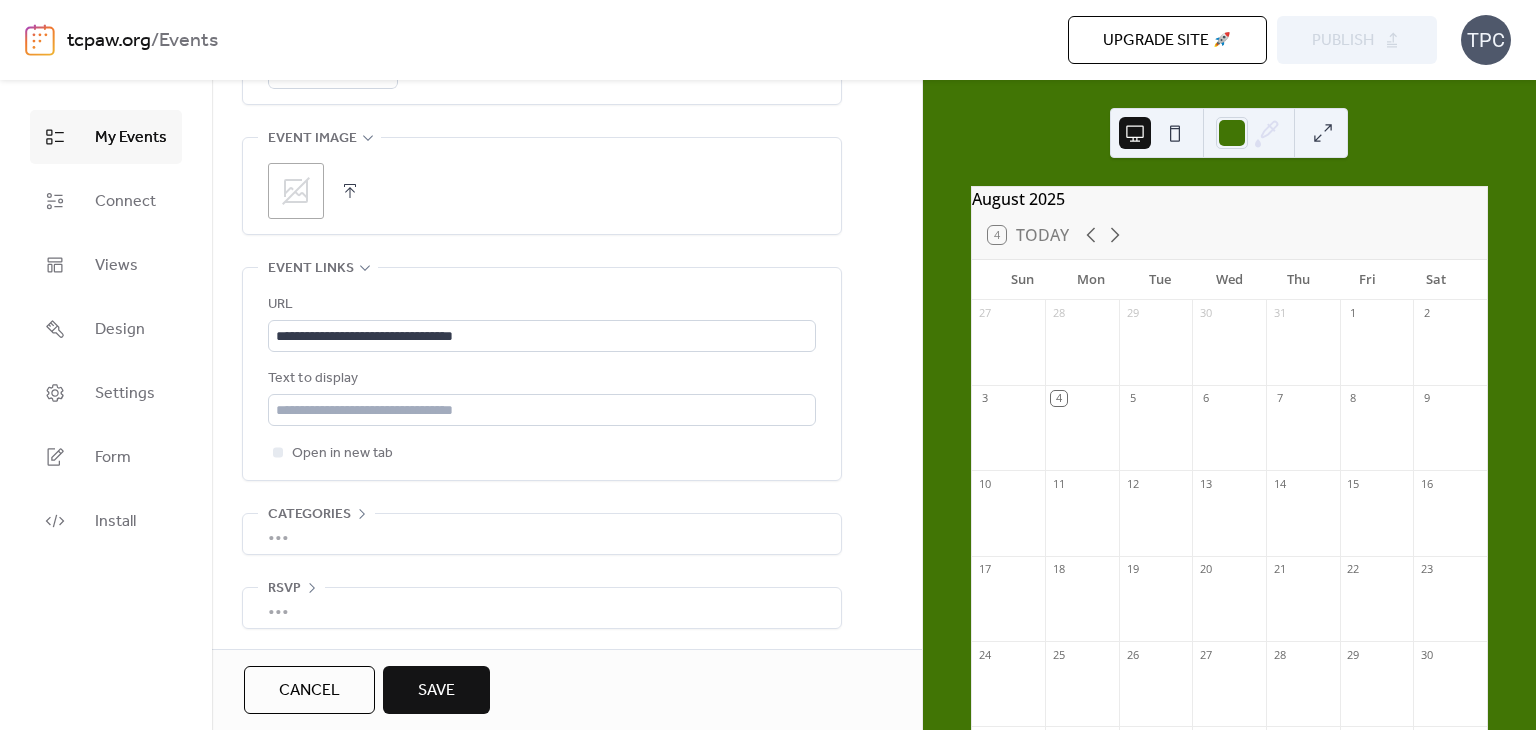 scroll, scrollTop: 996, scrollLeft: 0, axis: vertical 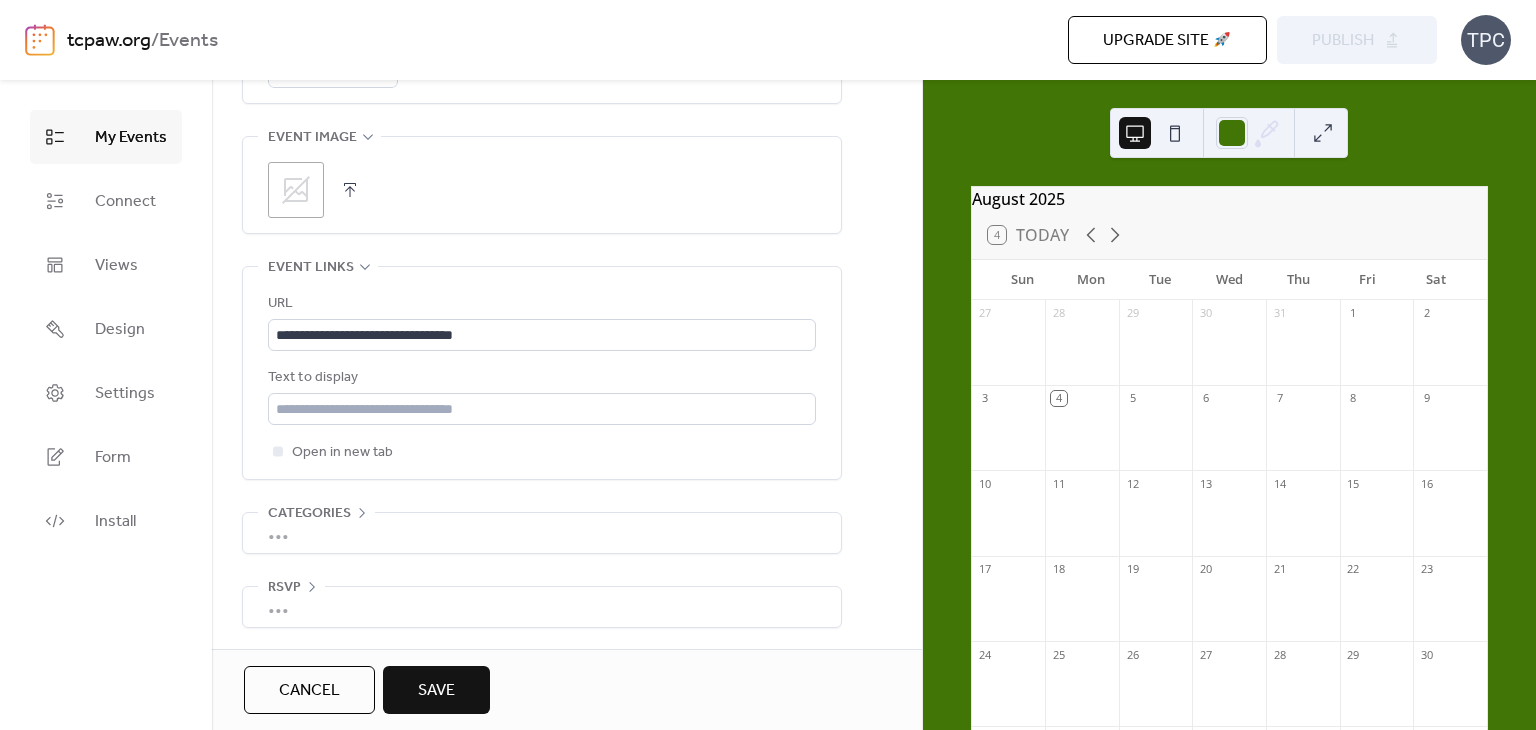 click on "Save" at bounding box center (436, 691) 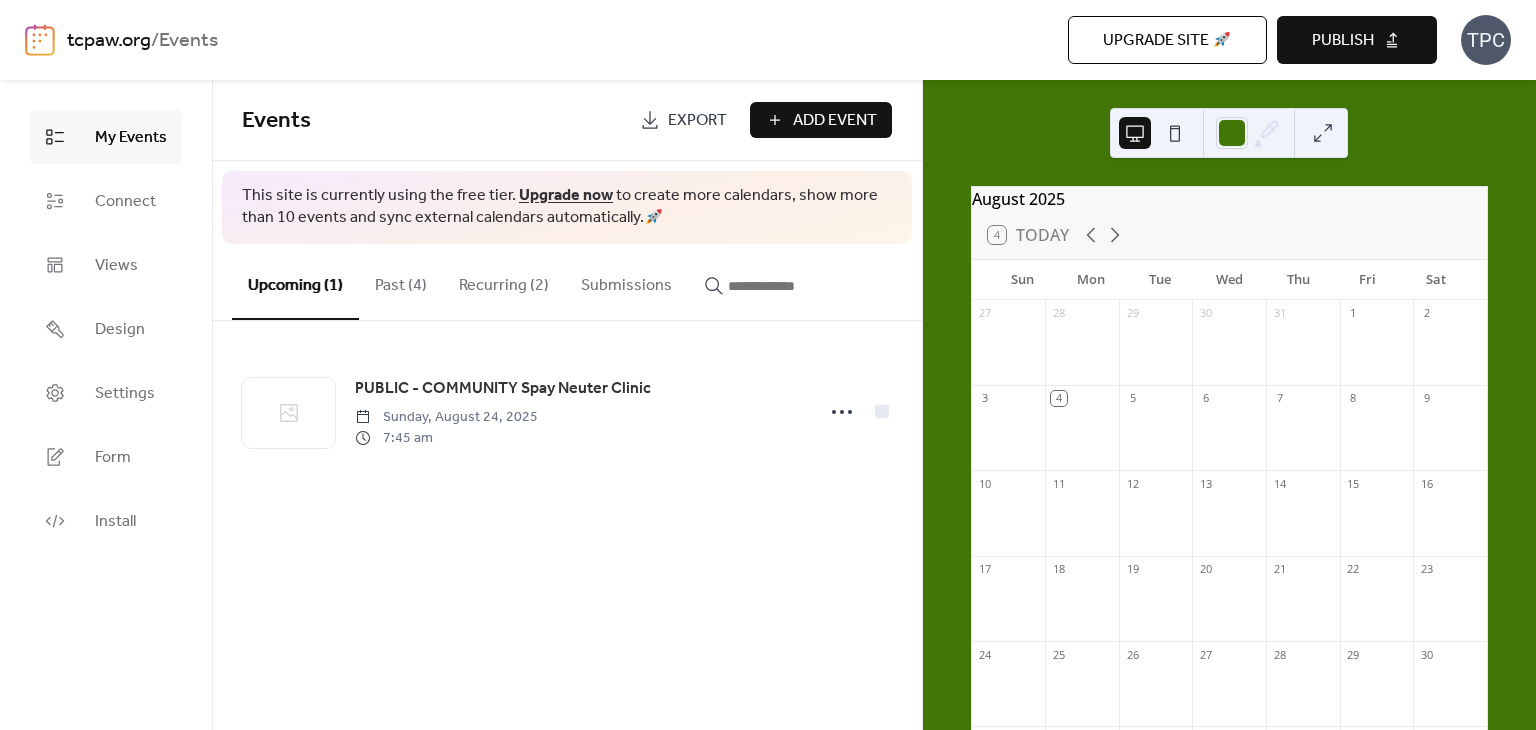 click on "Publish" at bounding box center (1357, 40) 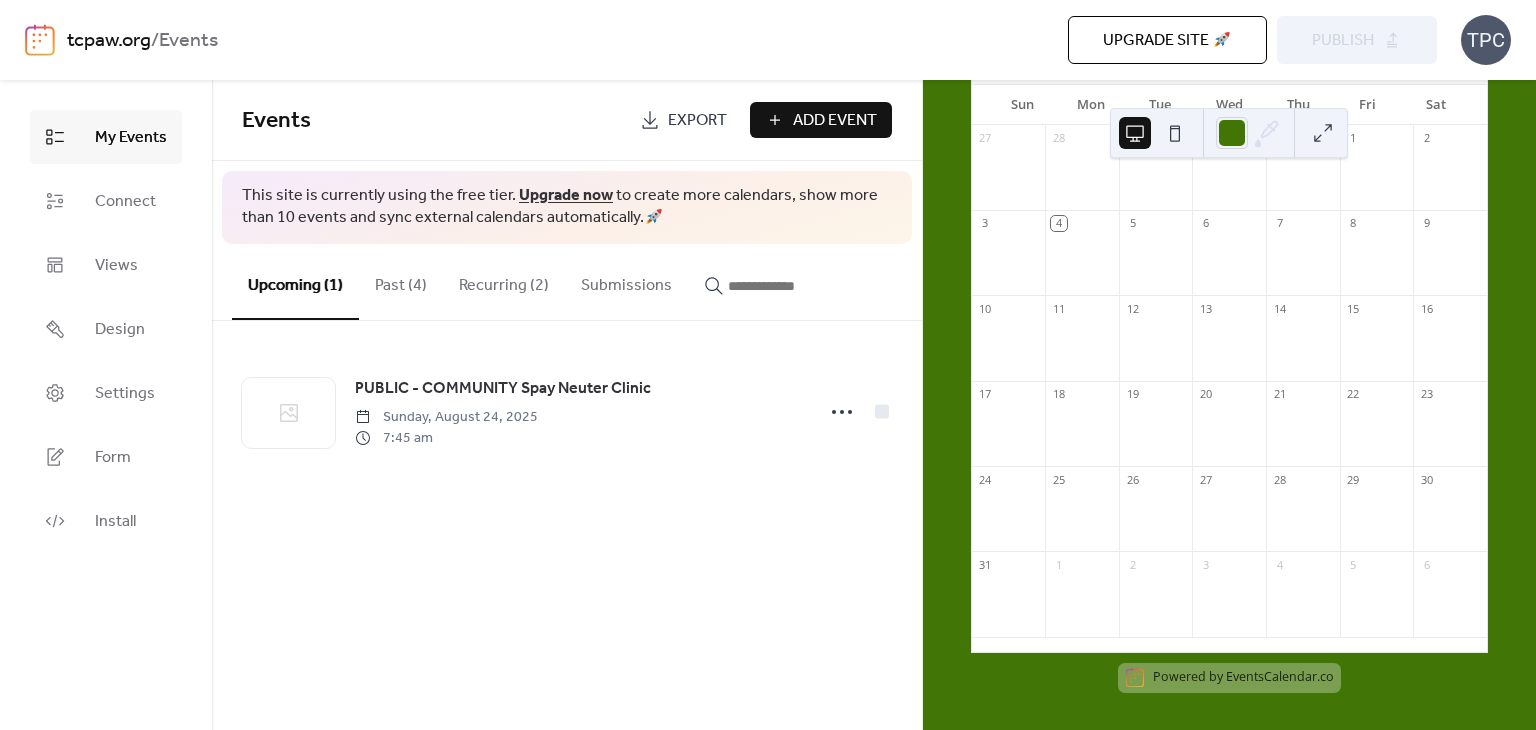 scroll, scrollTop: 0, scrollLeft: 0, axis: both 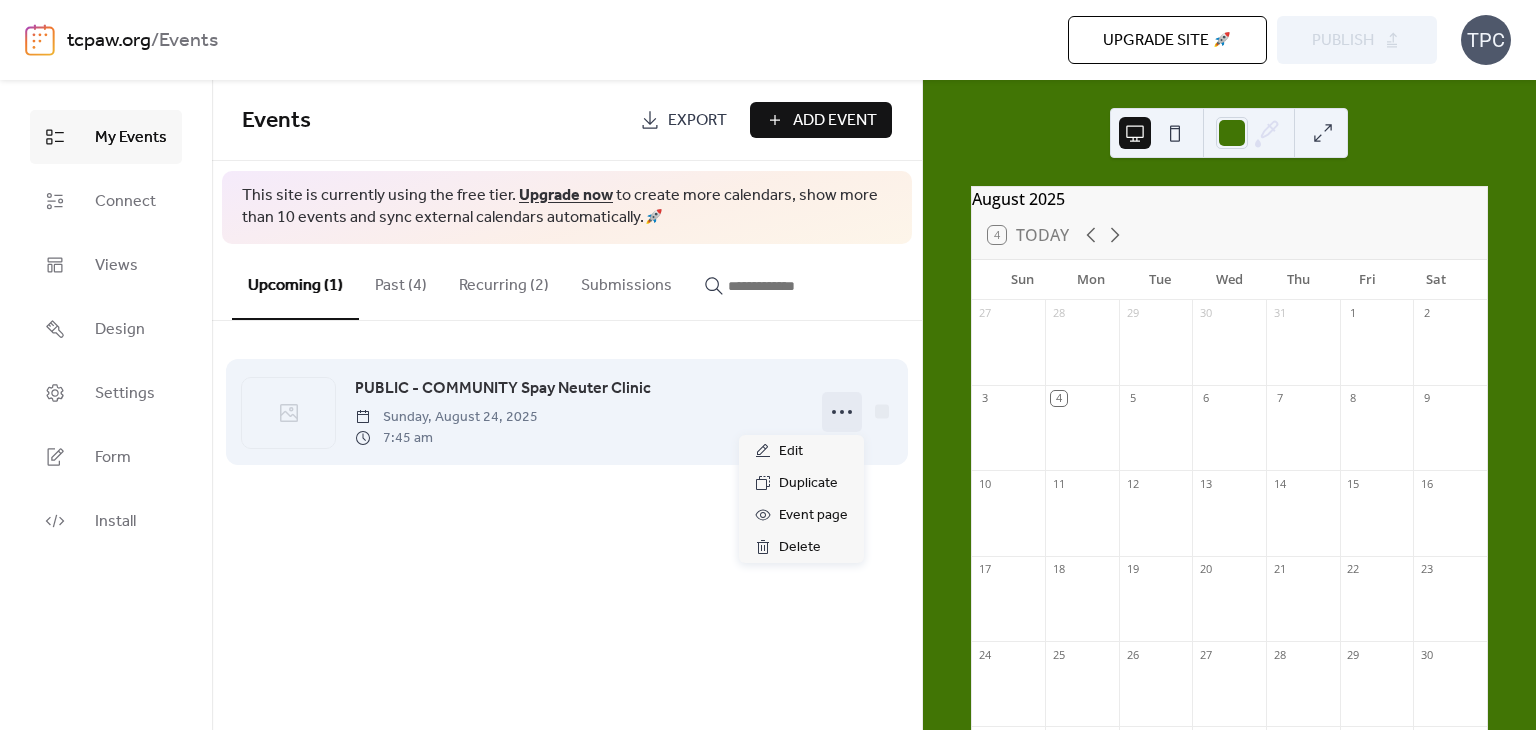 click 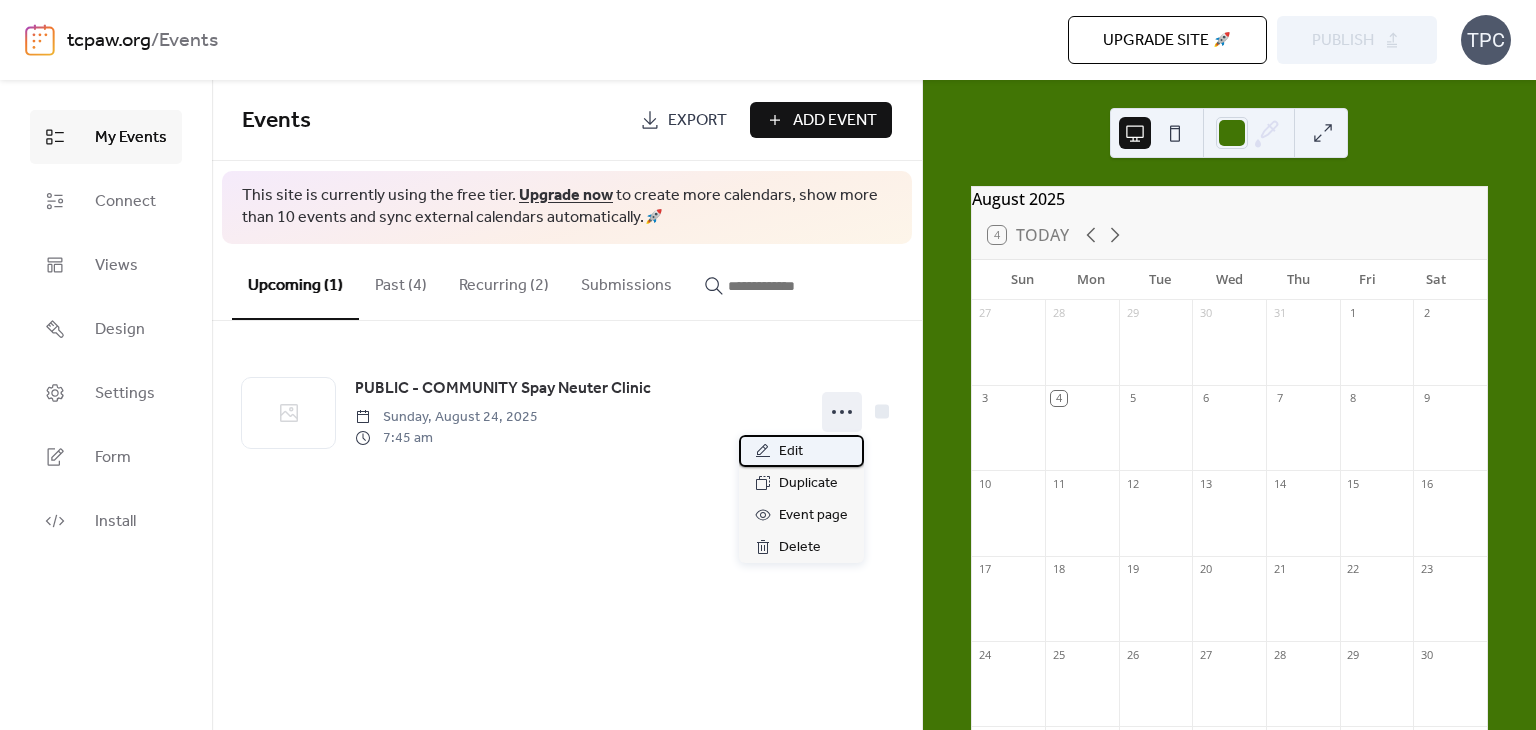 click on "Edit" at bounding box center (791, 452) 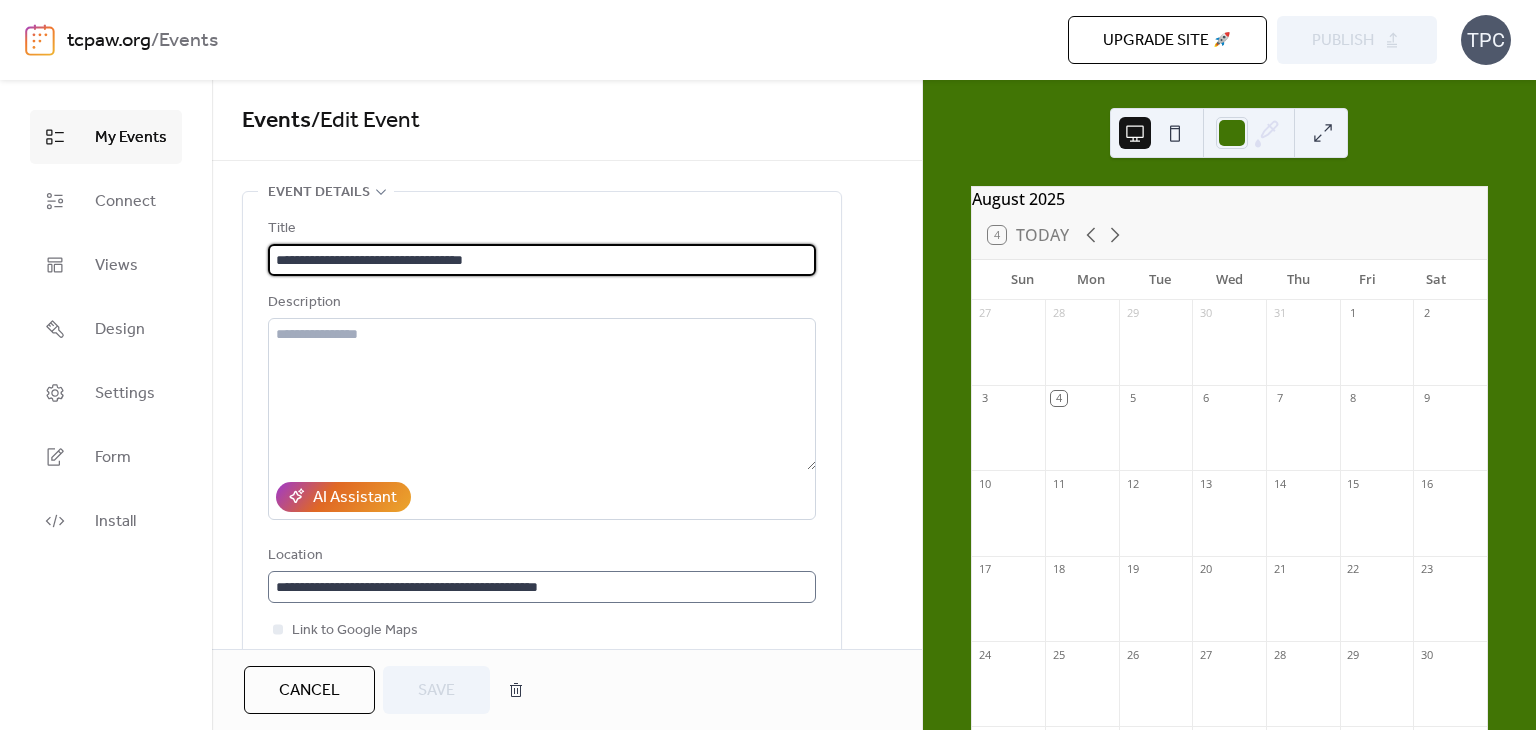 scroll, scrollTop: 0, scrollLeft: 0, axis: both 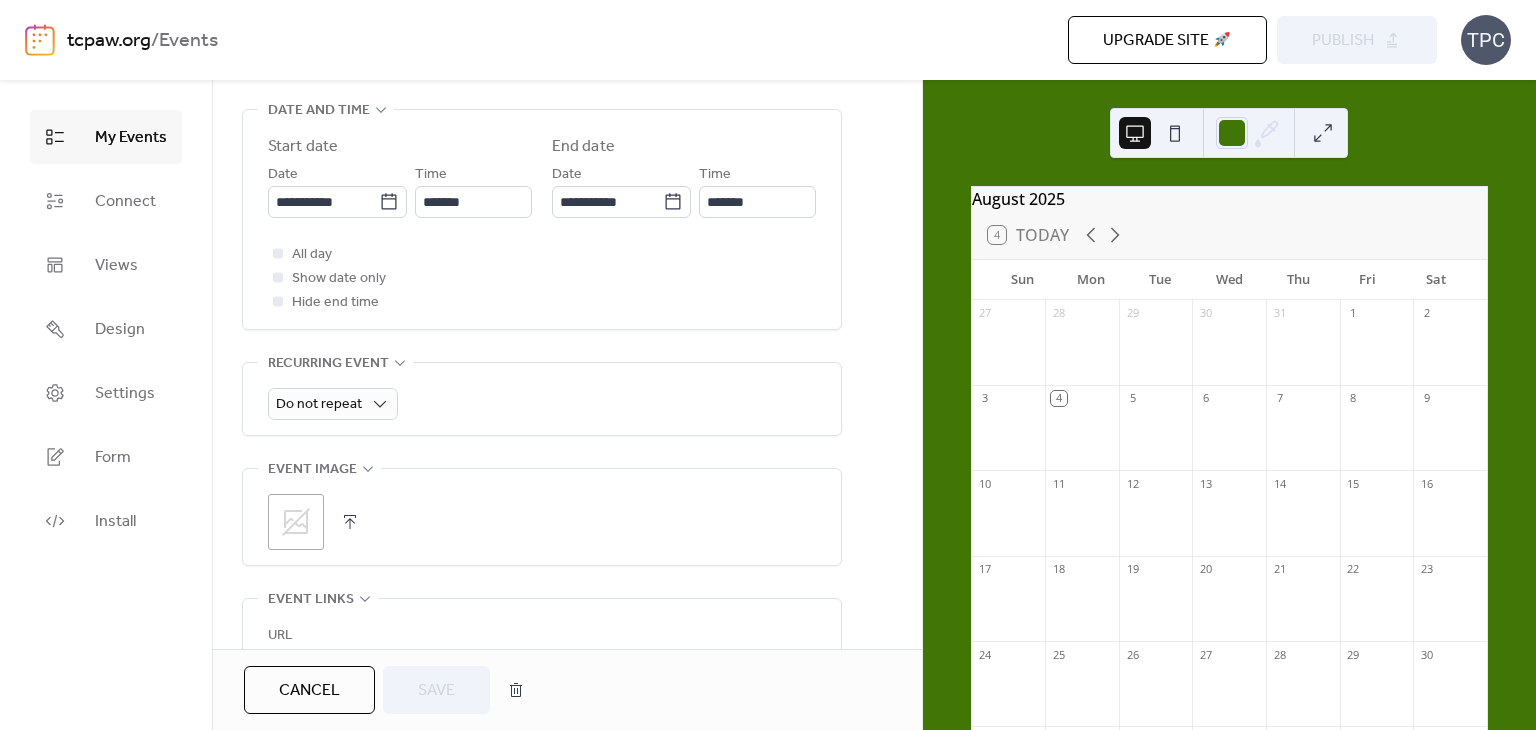 click 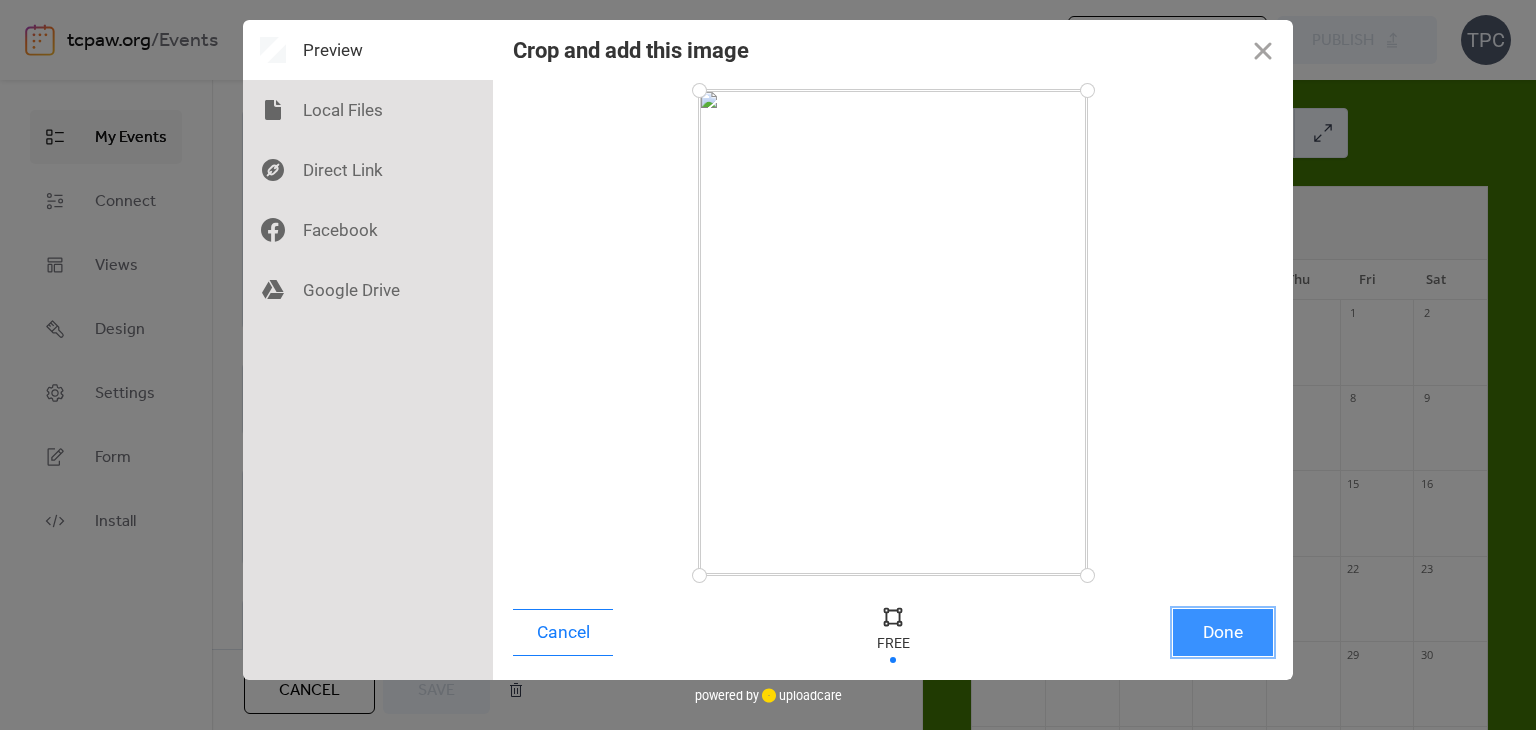 click on "Done" at bounding box center (1223, 632) 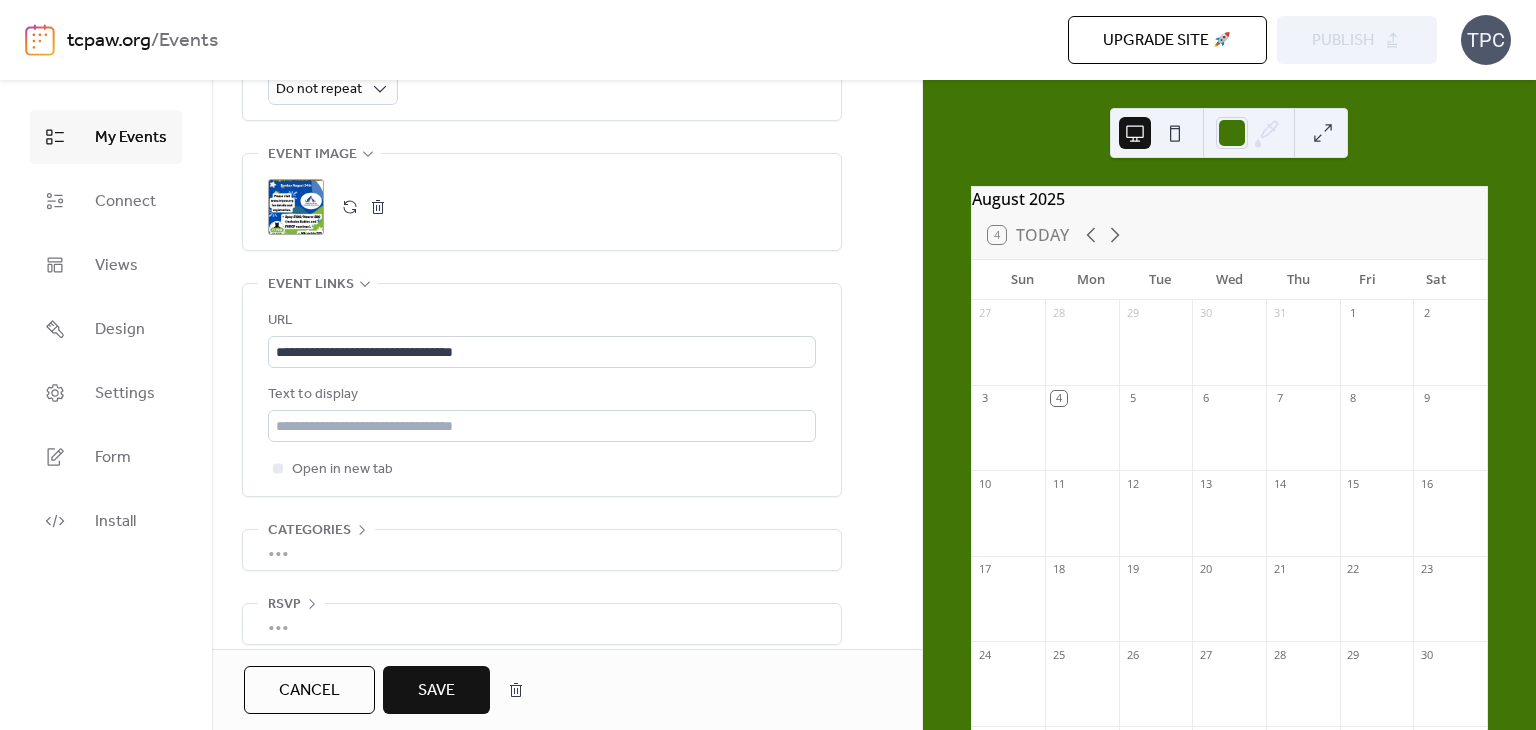 scroll, scrollTop: 996, scrollLeft: 0, axis: vertical 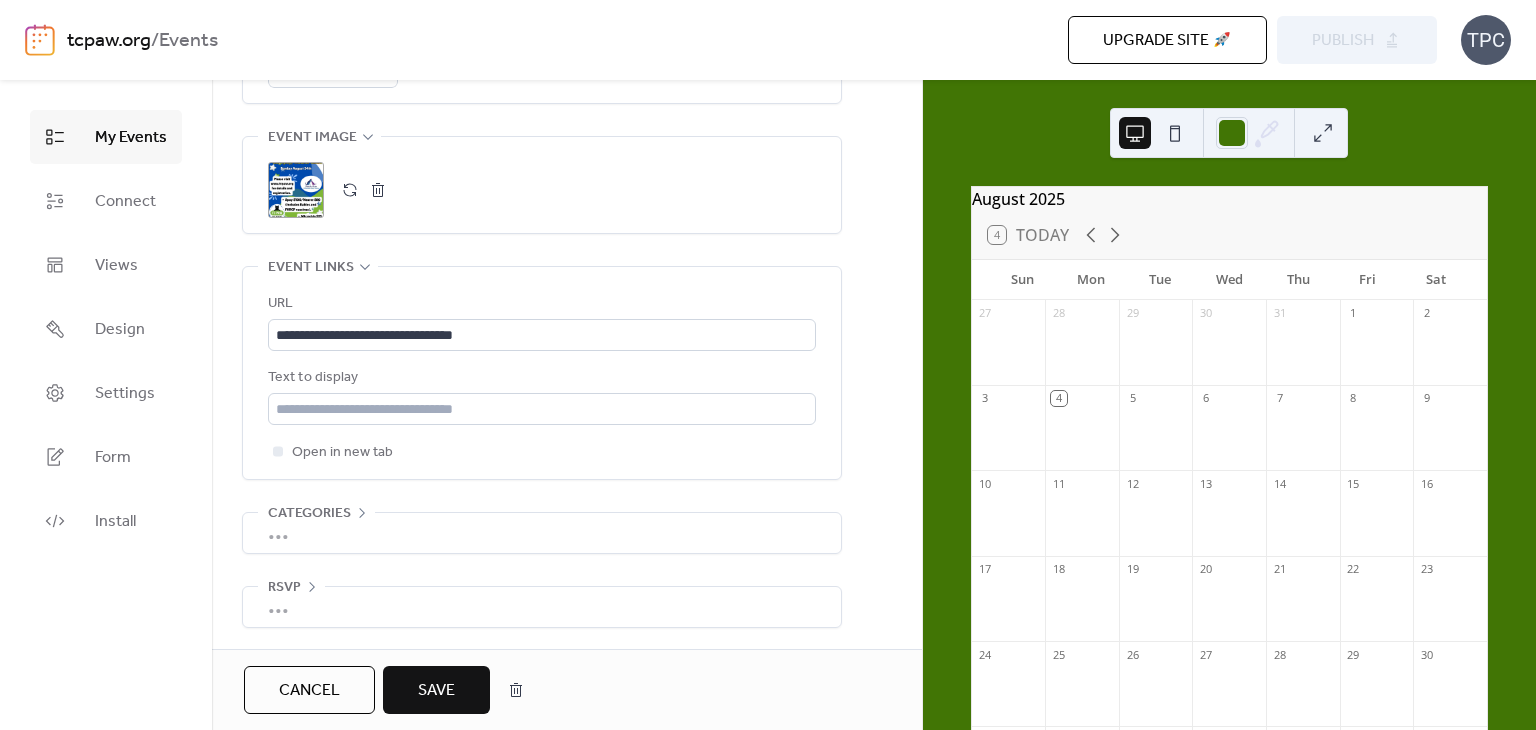 click on "Save" at bounding box center [436, 690] 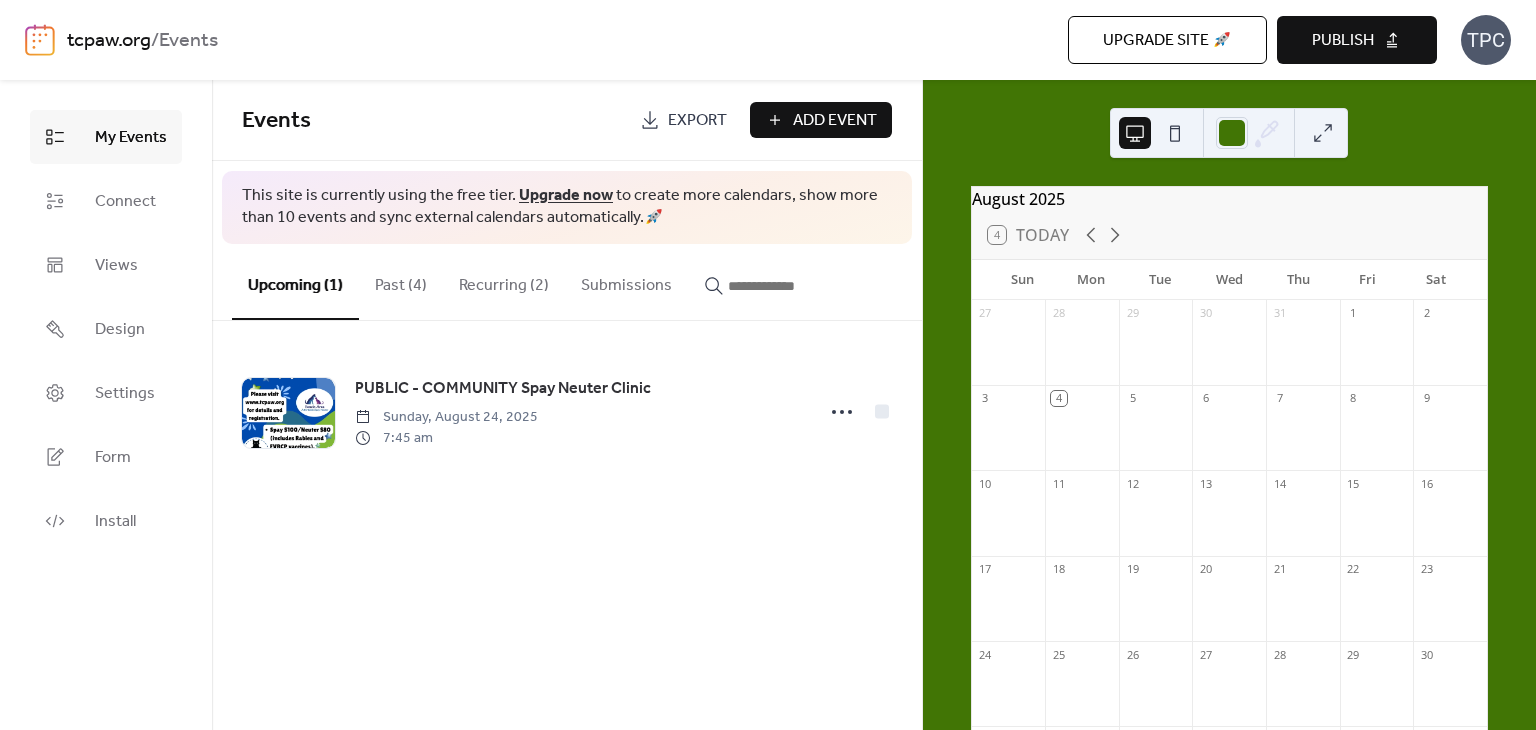 click on "Publish" at bounding box center (1343, 41) 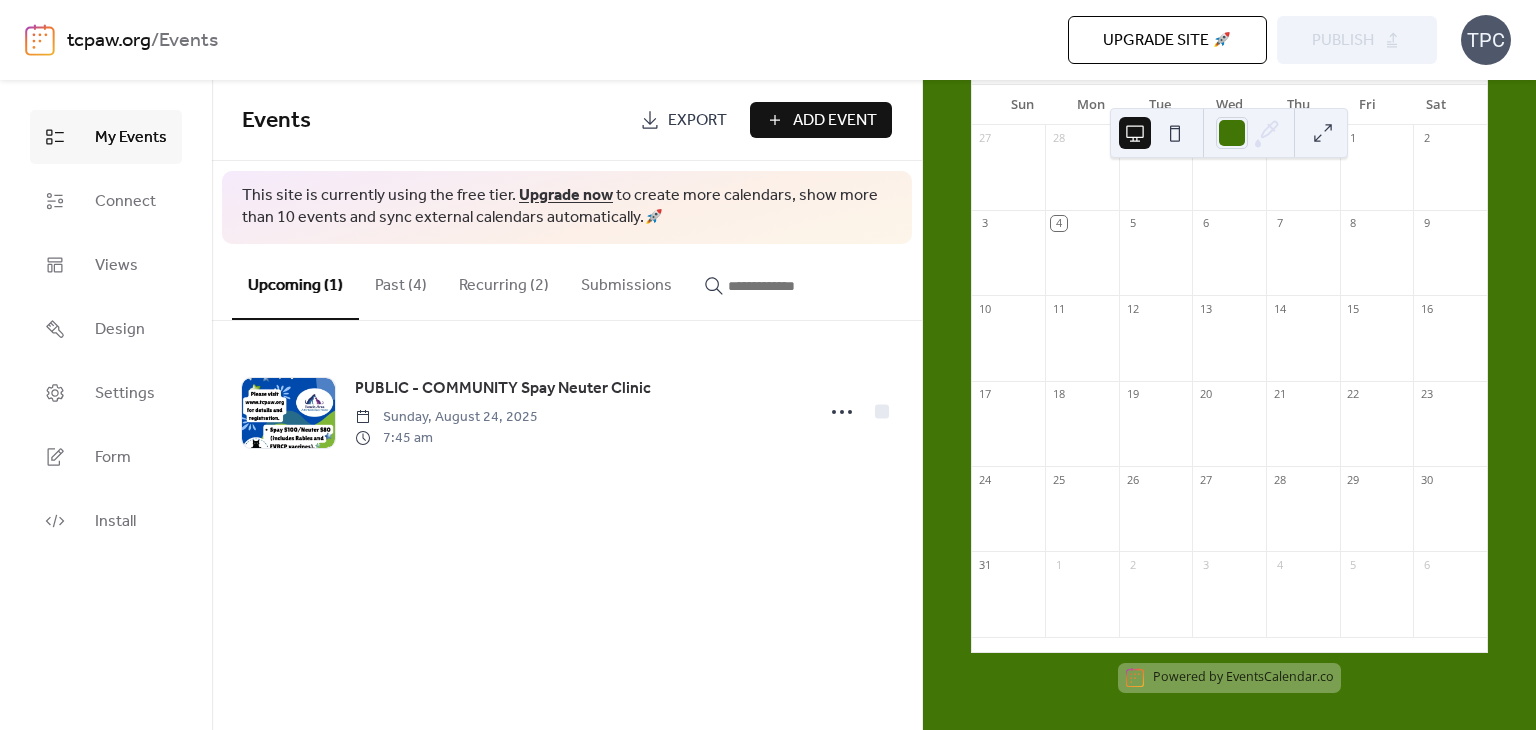 scroll, scrollTop: 0, scrollLeft: 0, axis: both 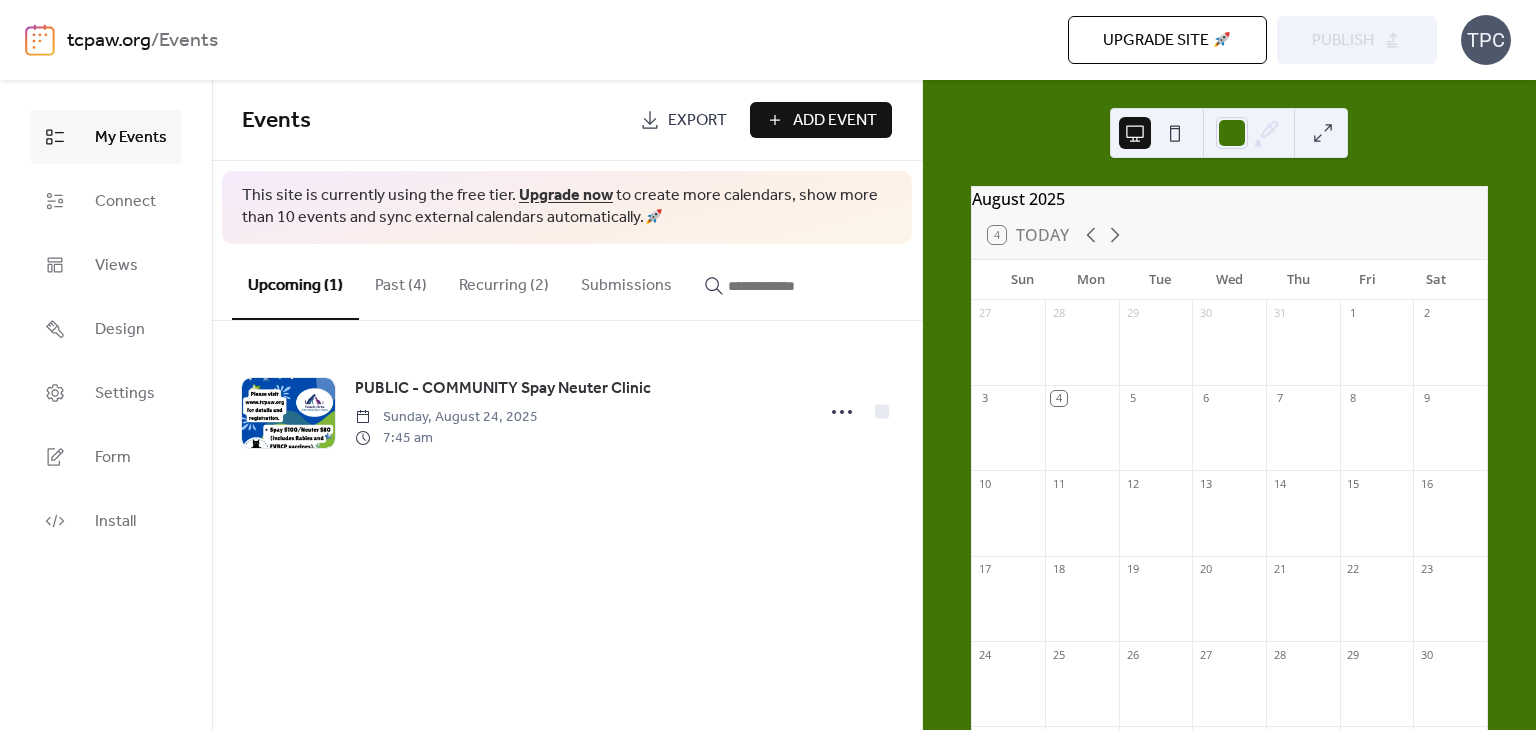 click on "Past (4)" at bounding box center [401, 281] 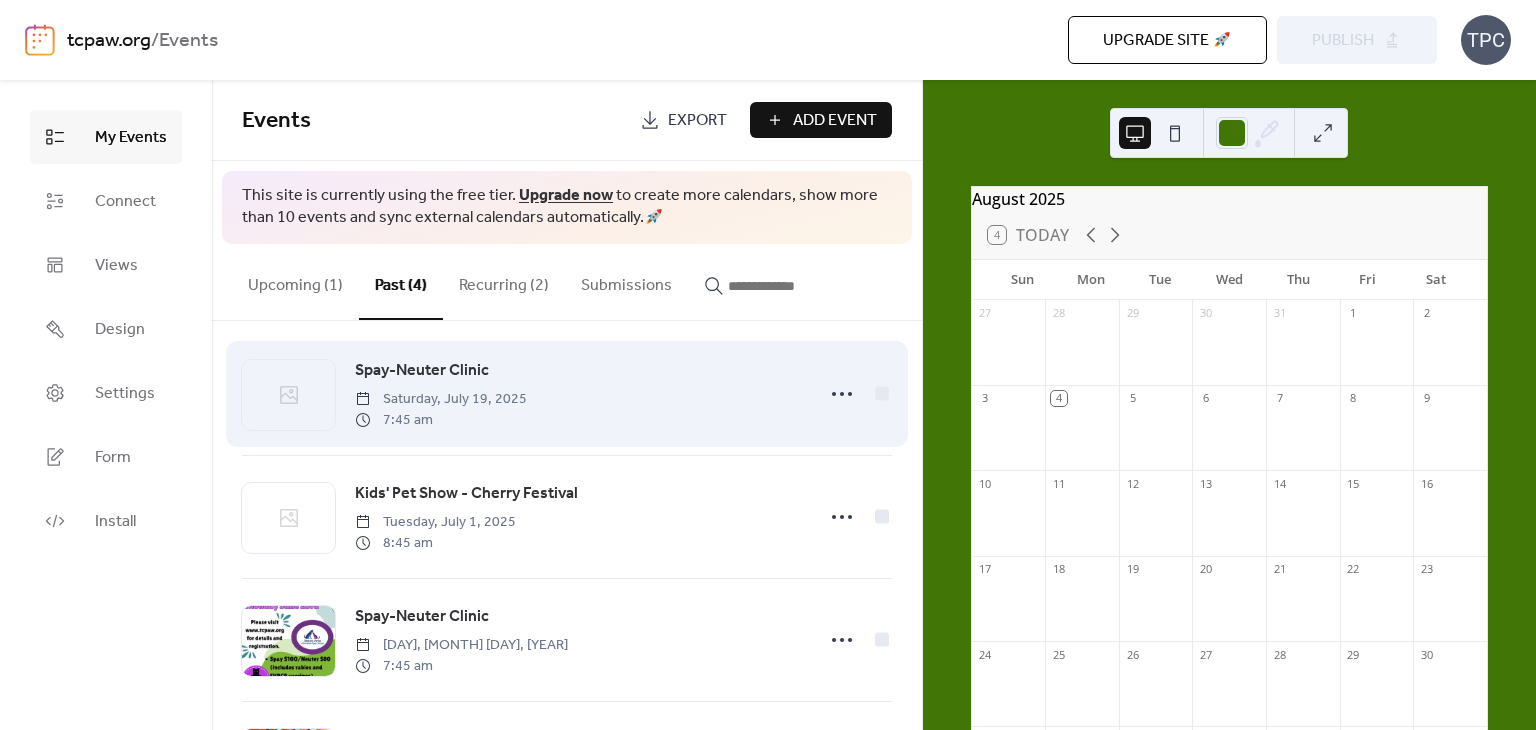 scroll, scrollTop: 10, scrollLeft: 0, axis: vertical 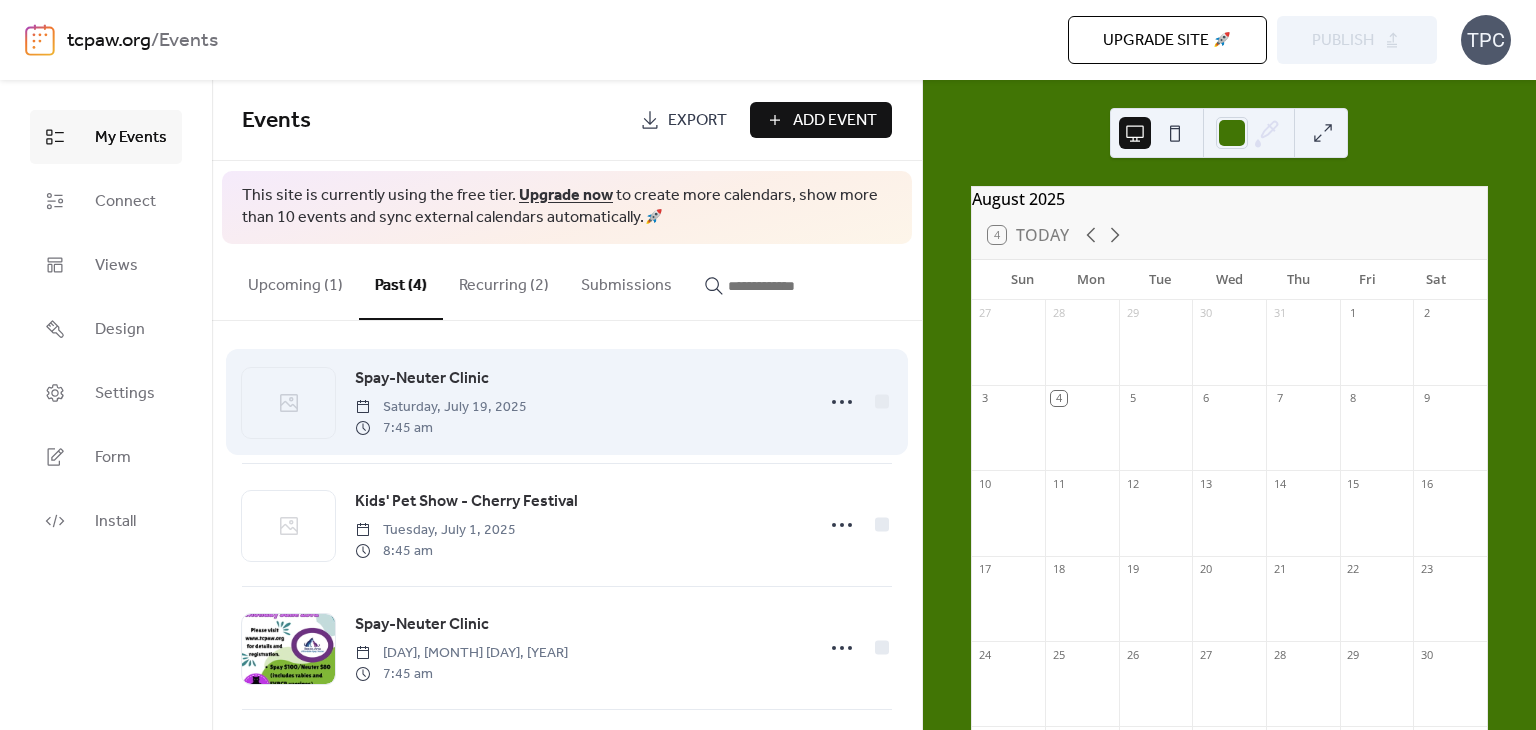 click on "Spay-Neuter Clinic [DAY], [MONTH] [DAY], [YEAR] [TIME]" at bounding box center [578, 402] 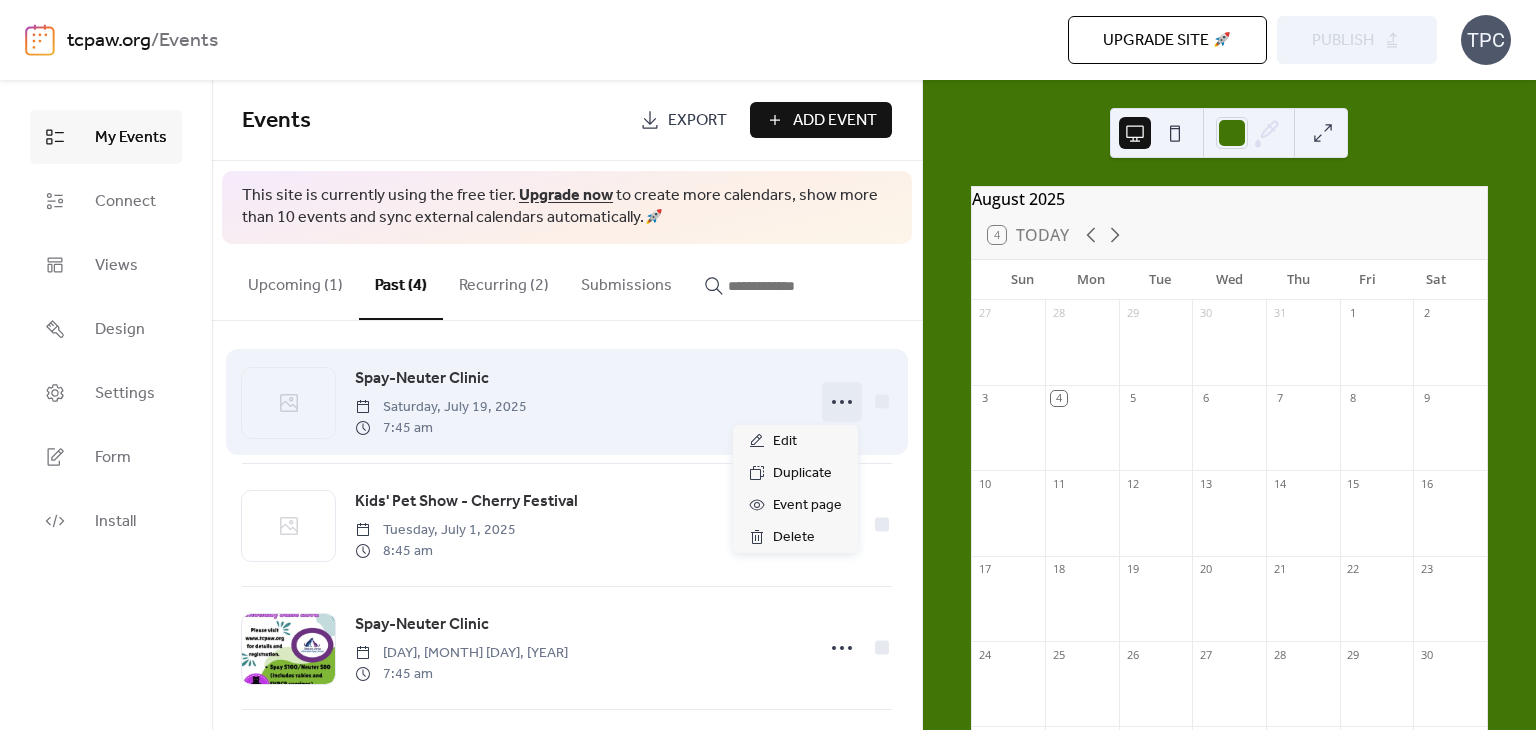 click 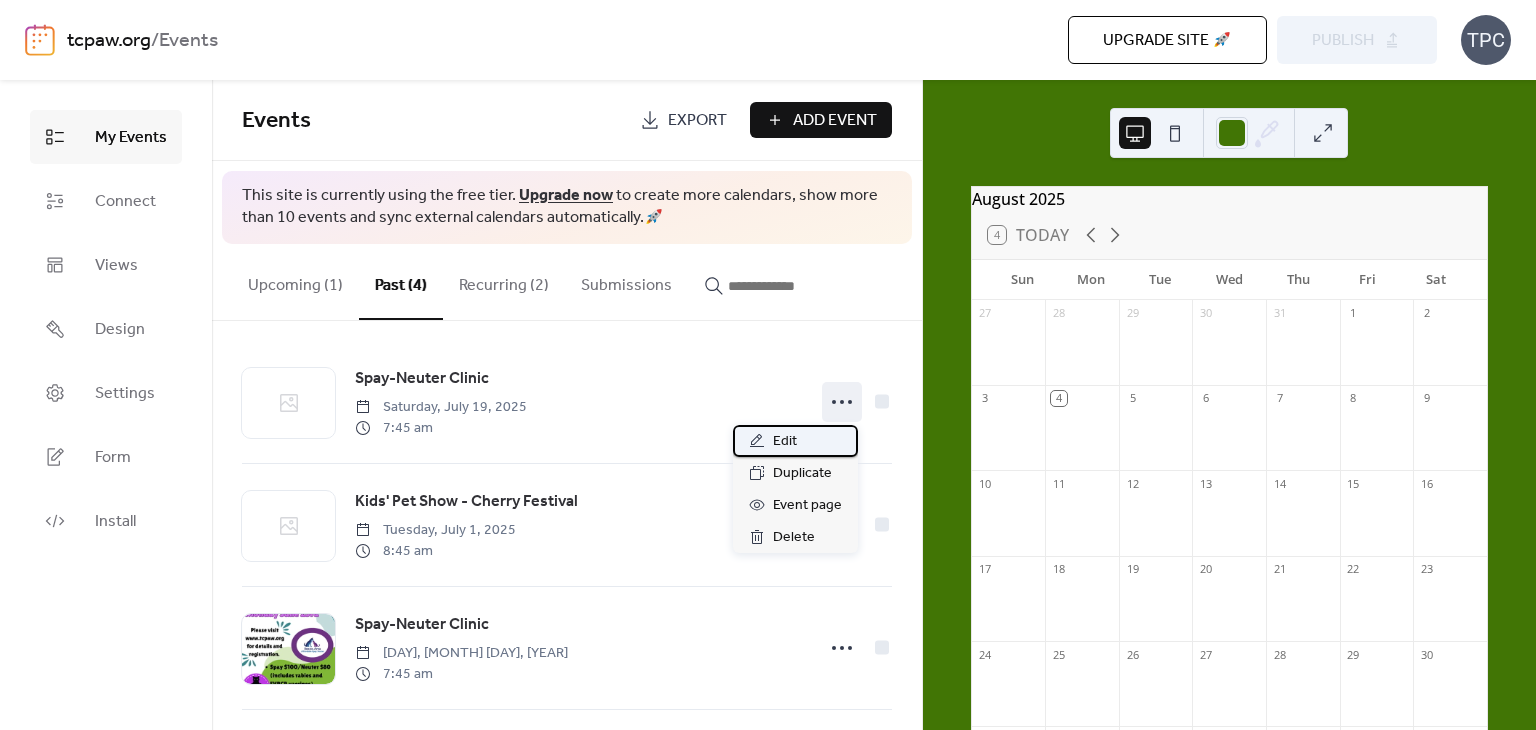 click on "Edit" at bounding box center (795, 441) 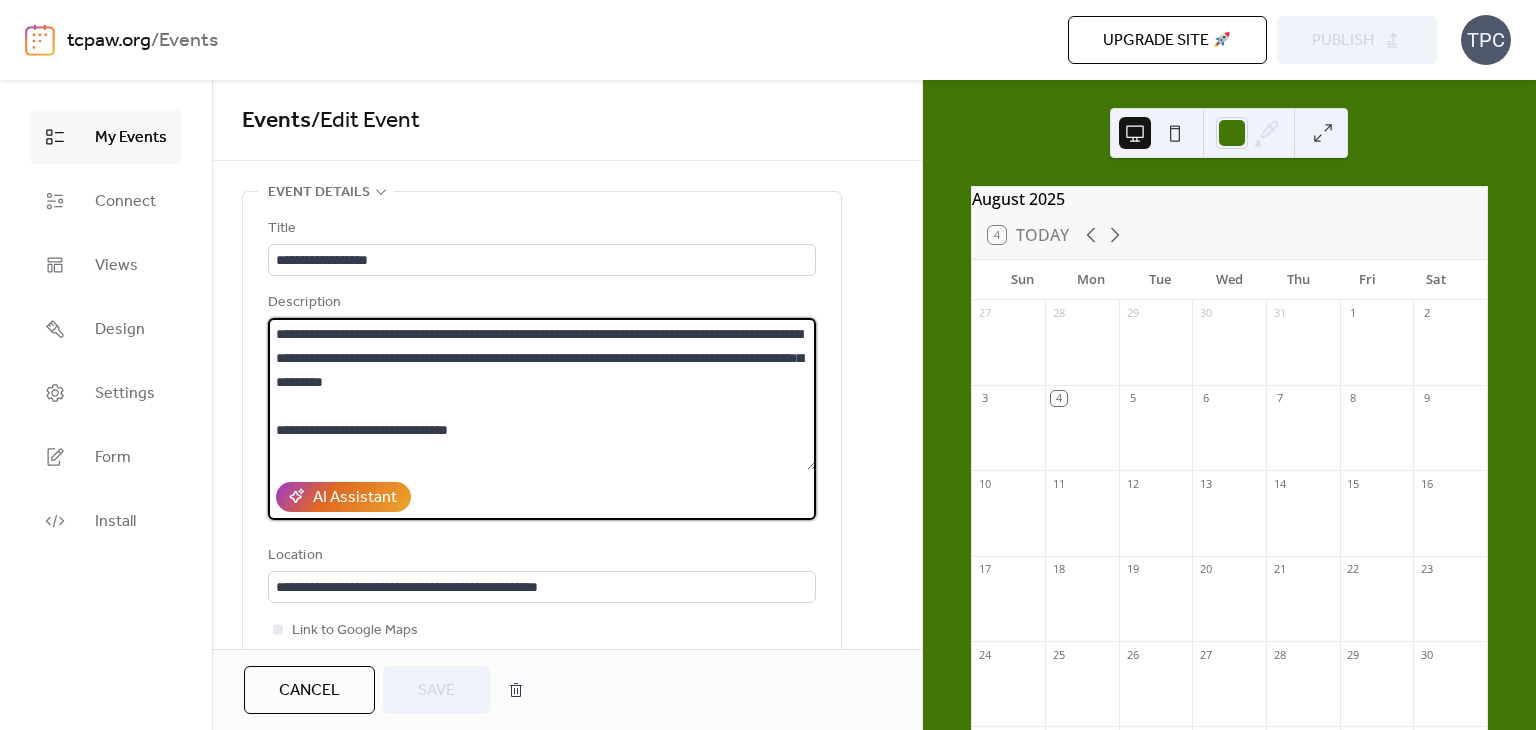 drag, startPoint x: 275, startPoint y: 328, endPoint x: 515, endPoint y: 444, distance: 266.56332 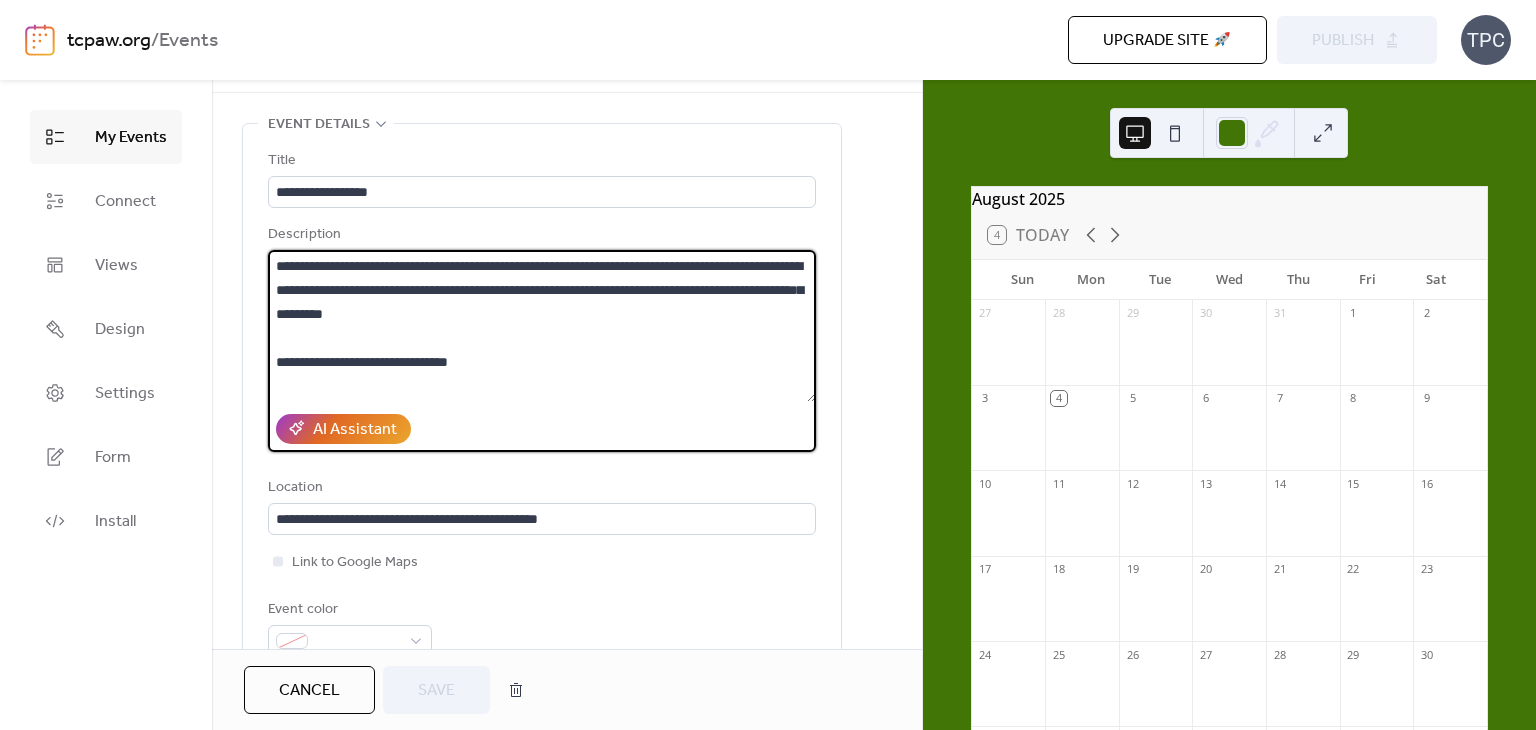 scroll, scrollTop: 0, scrollLeft: 0, axis: both 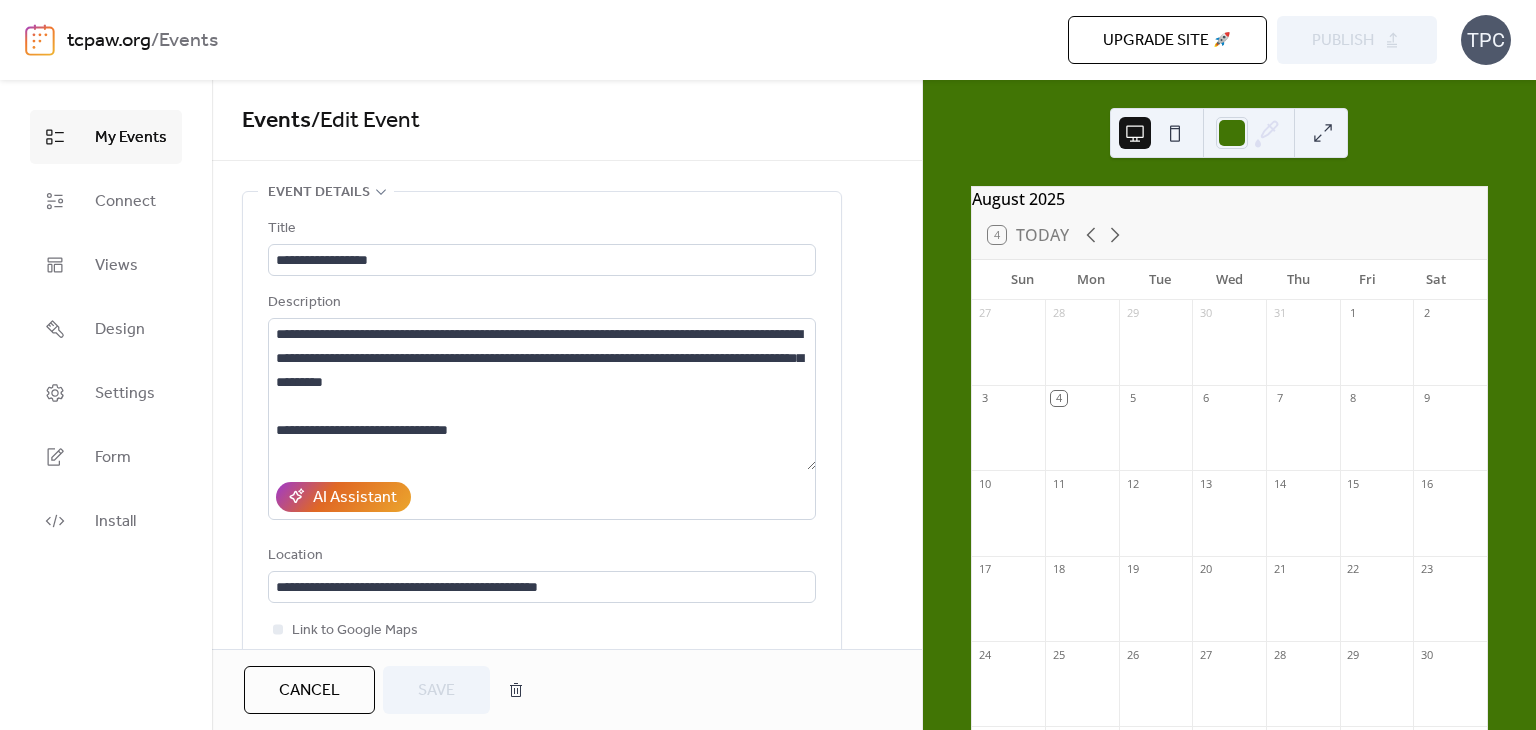click on "Cancel" at bounding box center (309, 691) 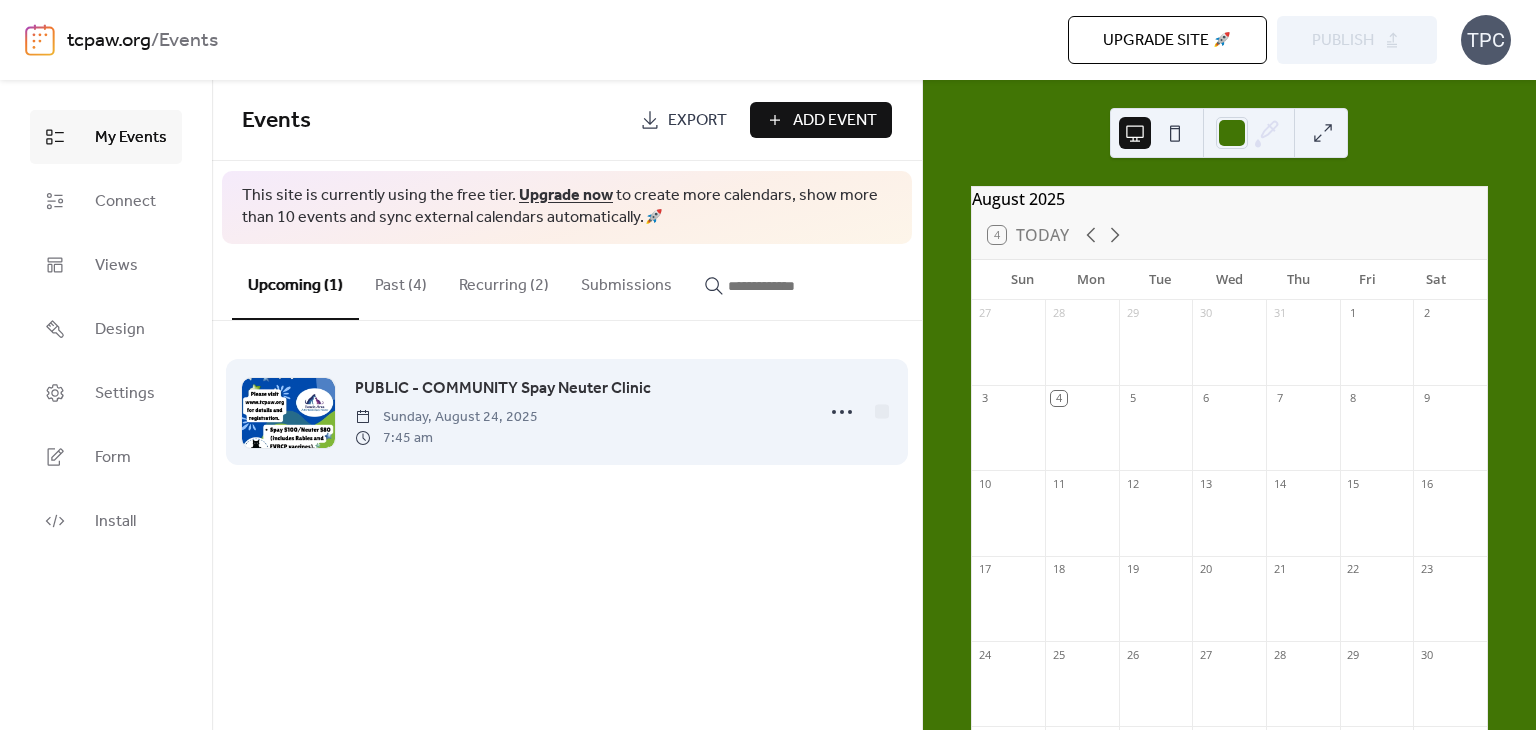 click on "PUBLIC - COMMUNITY Spay Neuter Clinic" at bounding box center [503, 389] 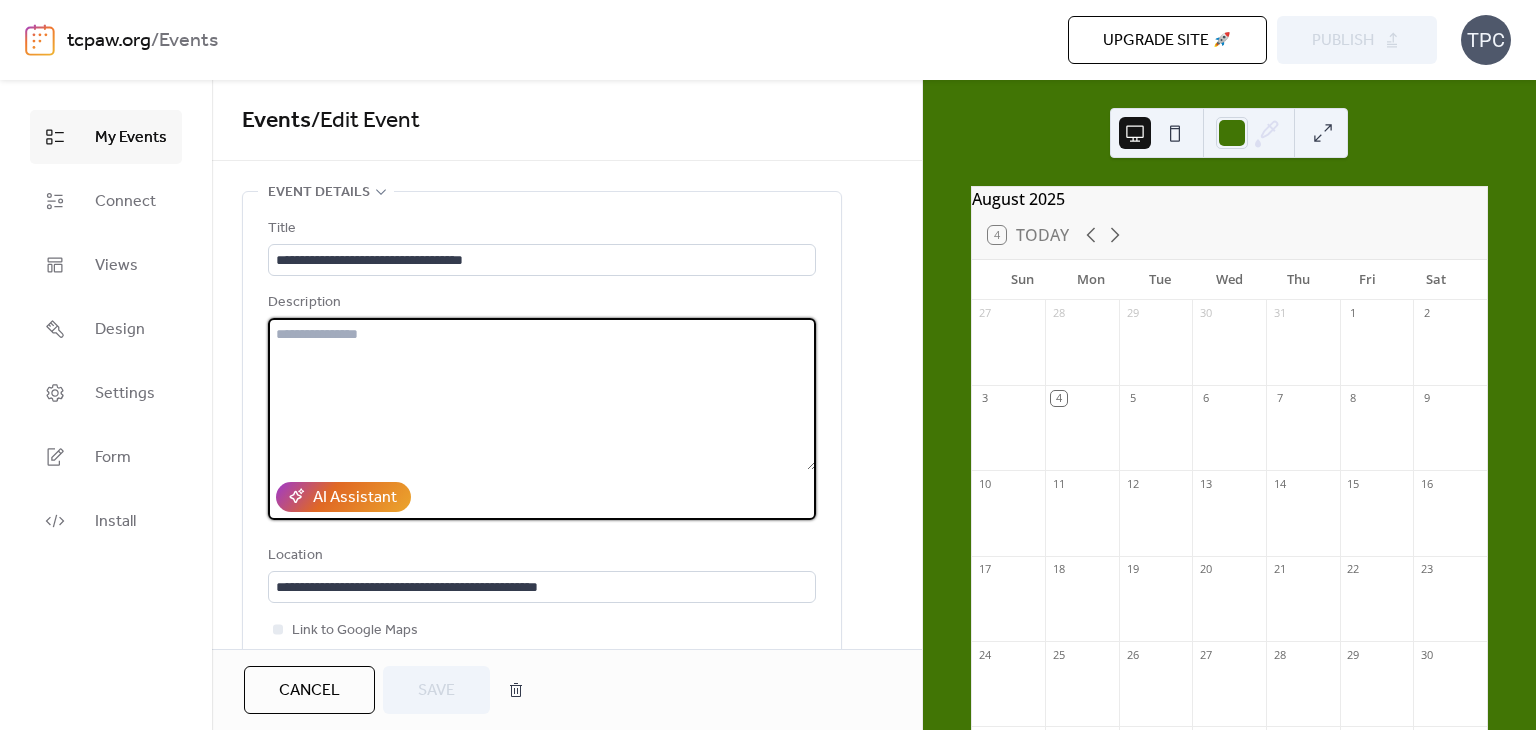 click at bounding box center (542, 394) 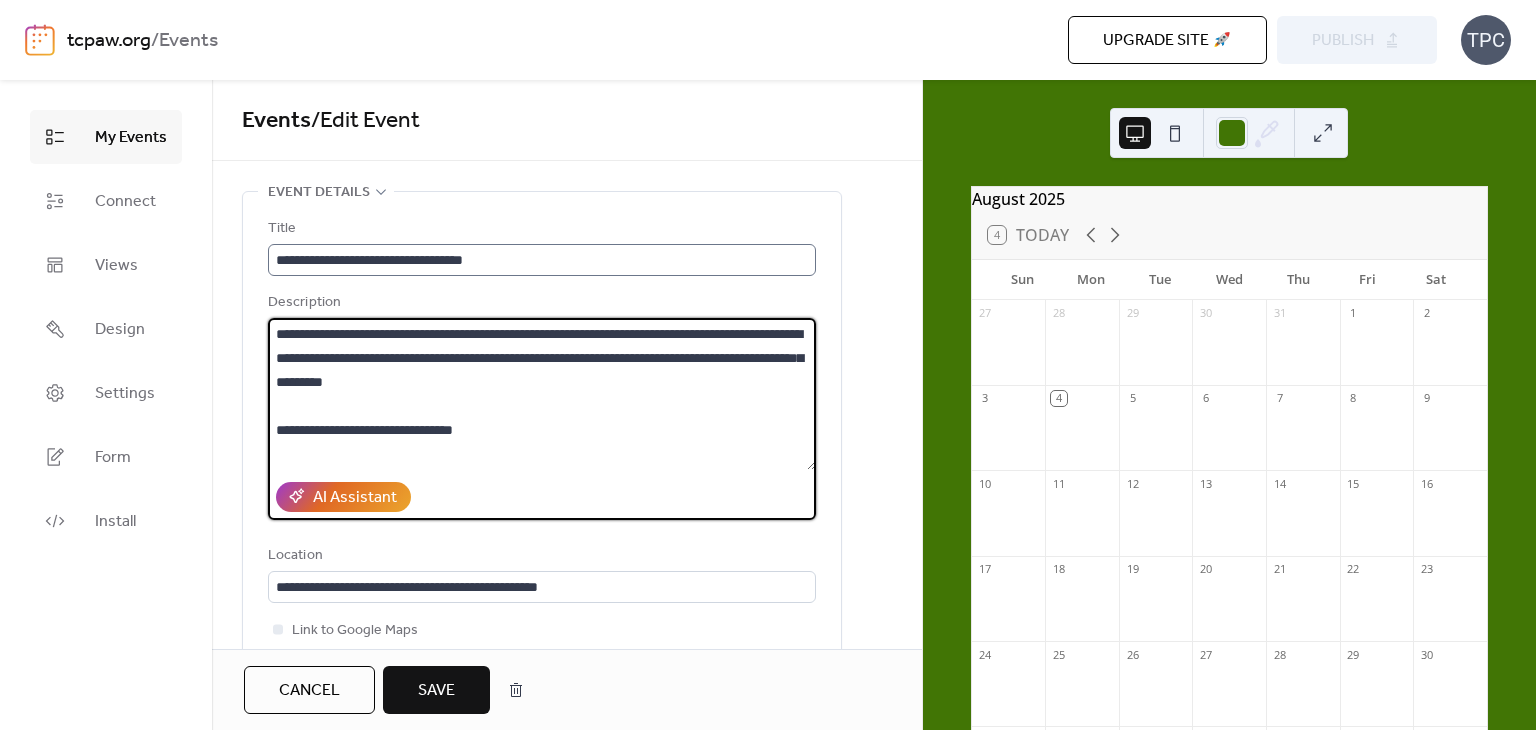 type on "**********" 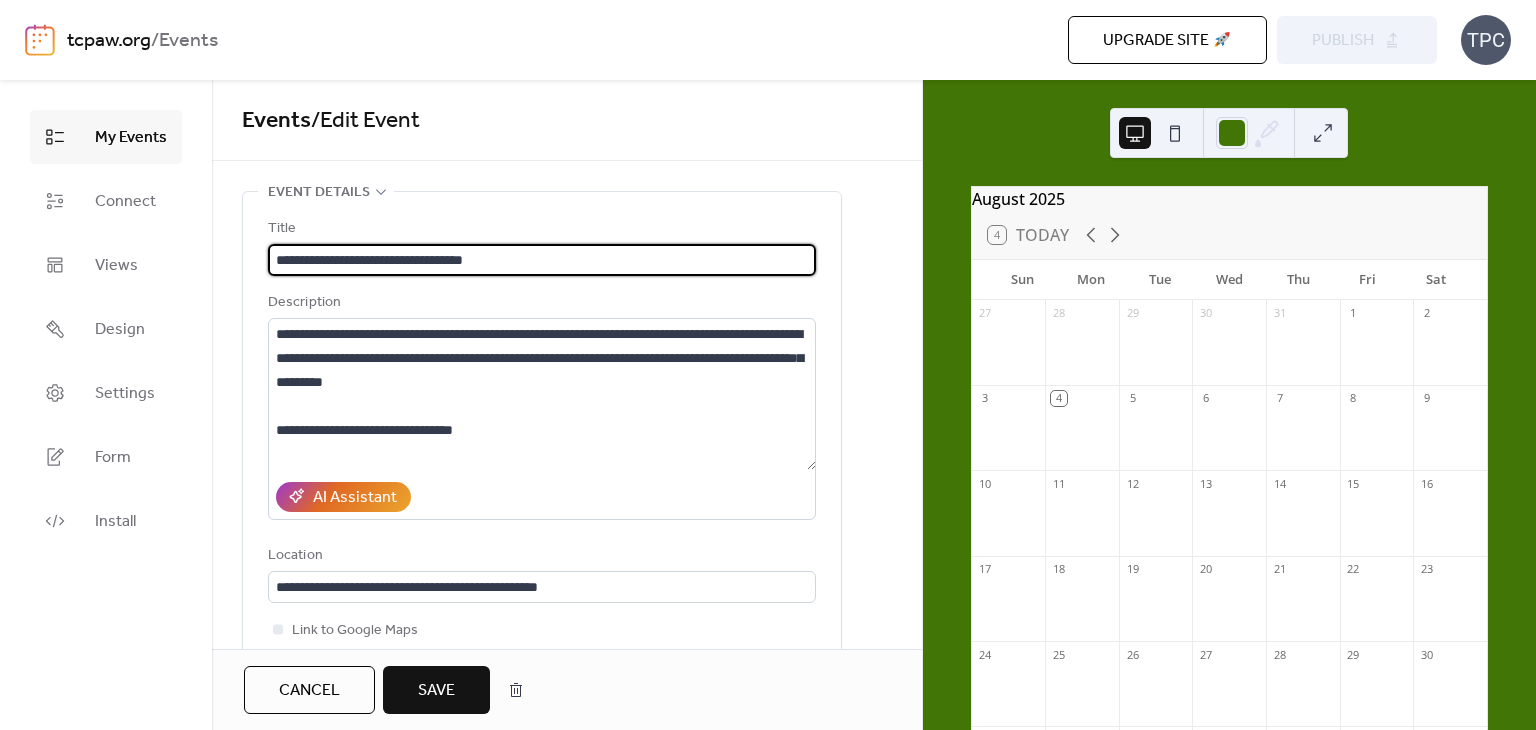 click on "**********" at bounding box center [542, 260] 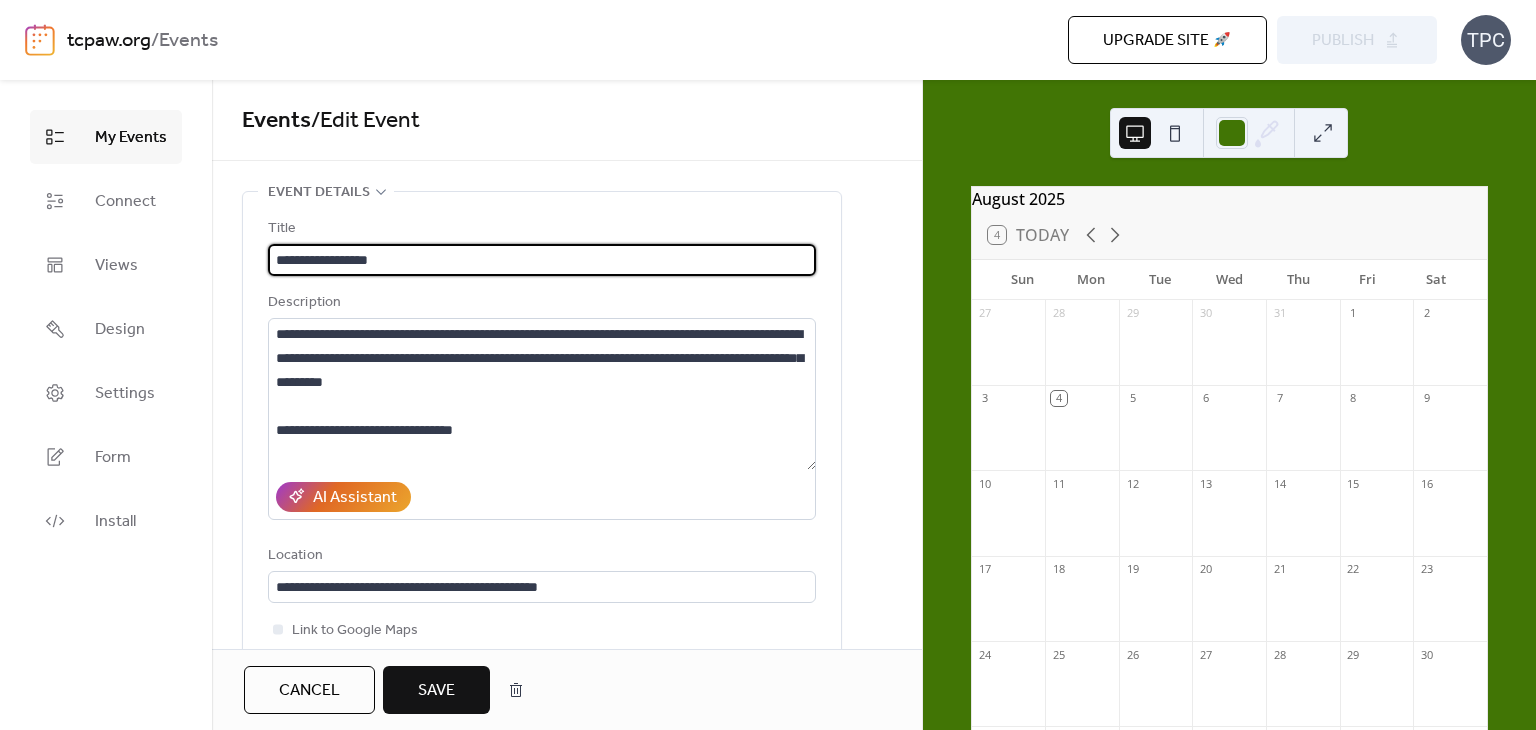 click on "**********" at bounding box center (542, 260) 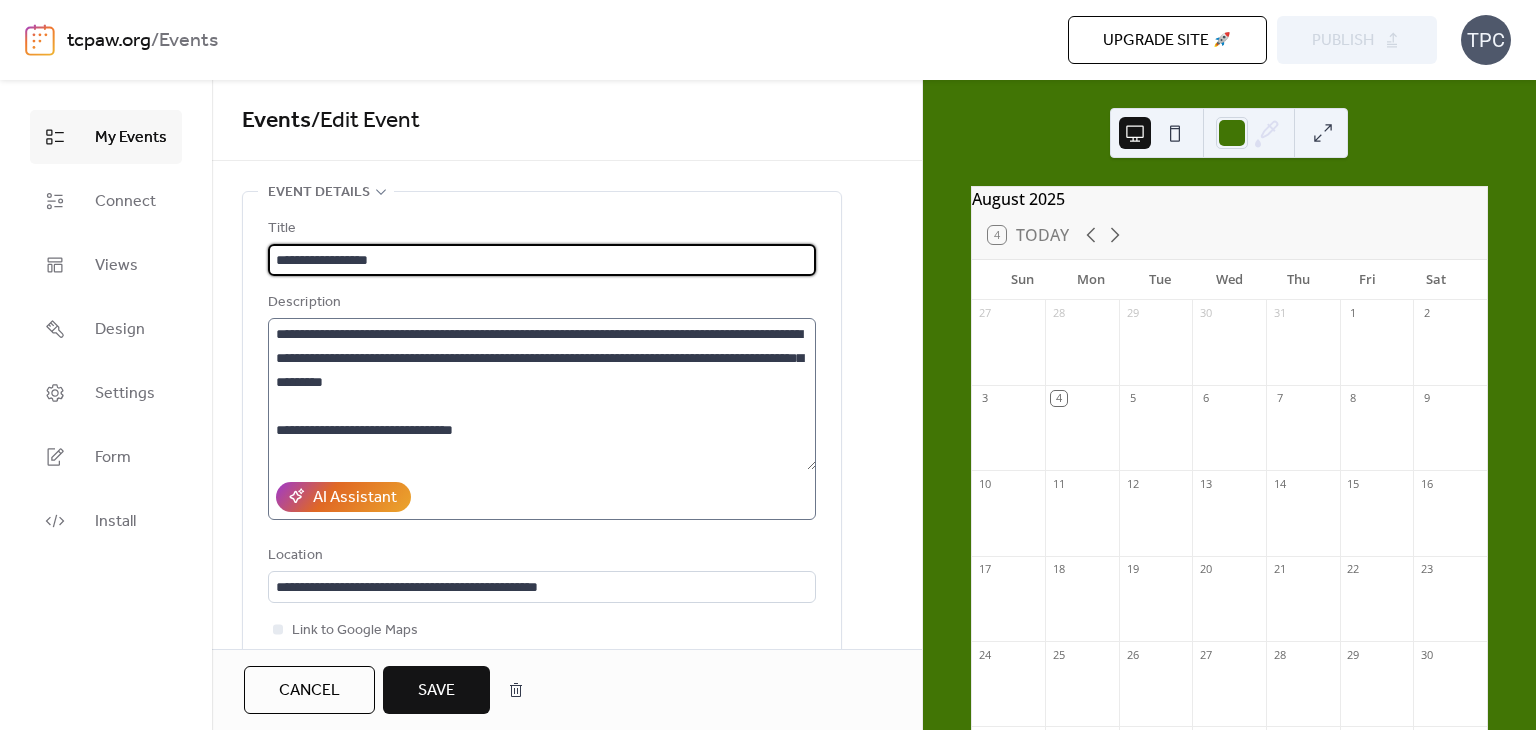 type on "**********" 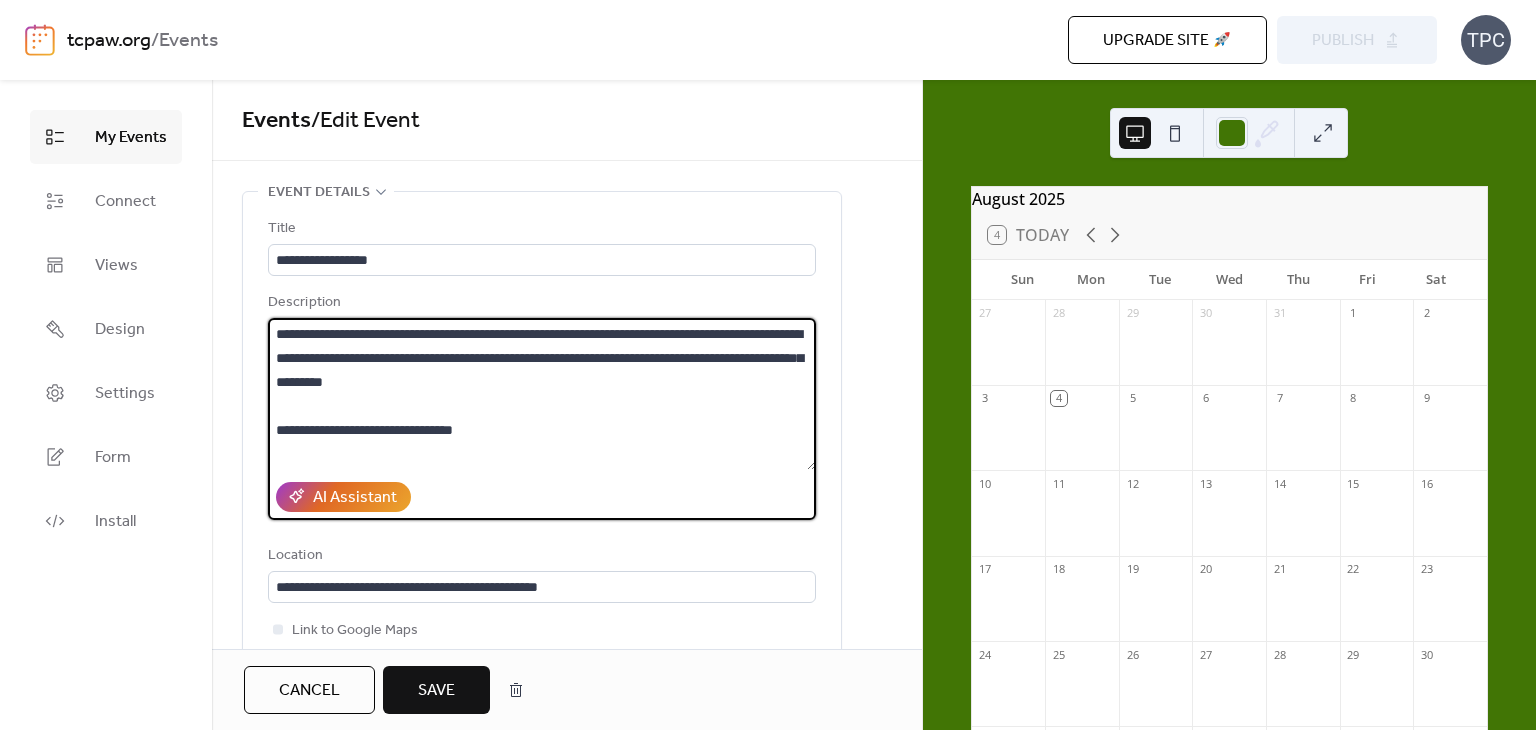 click on "**********" at bounding box center [542, 394] 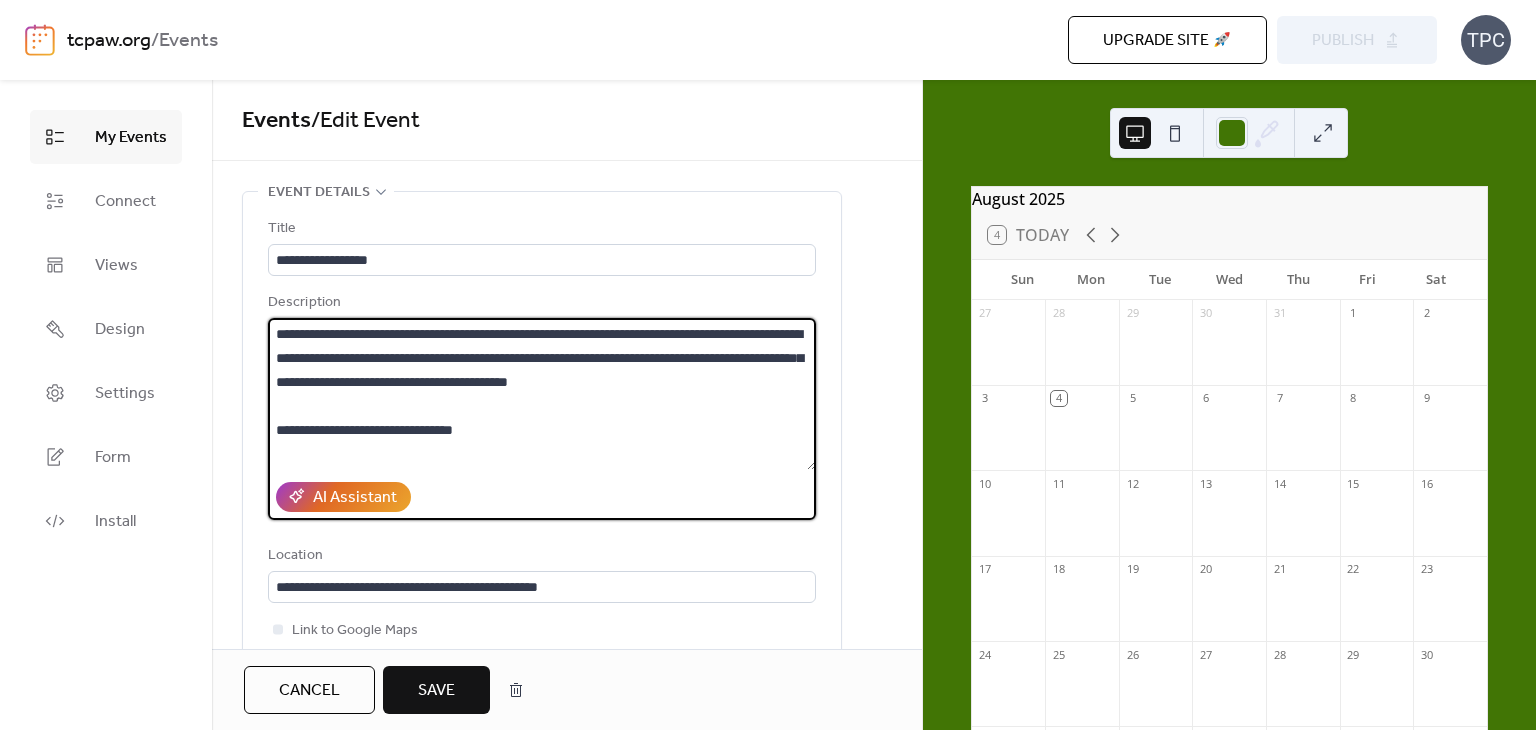 type on "**********" 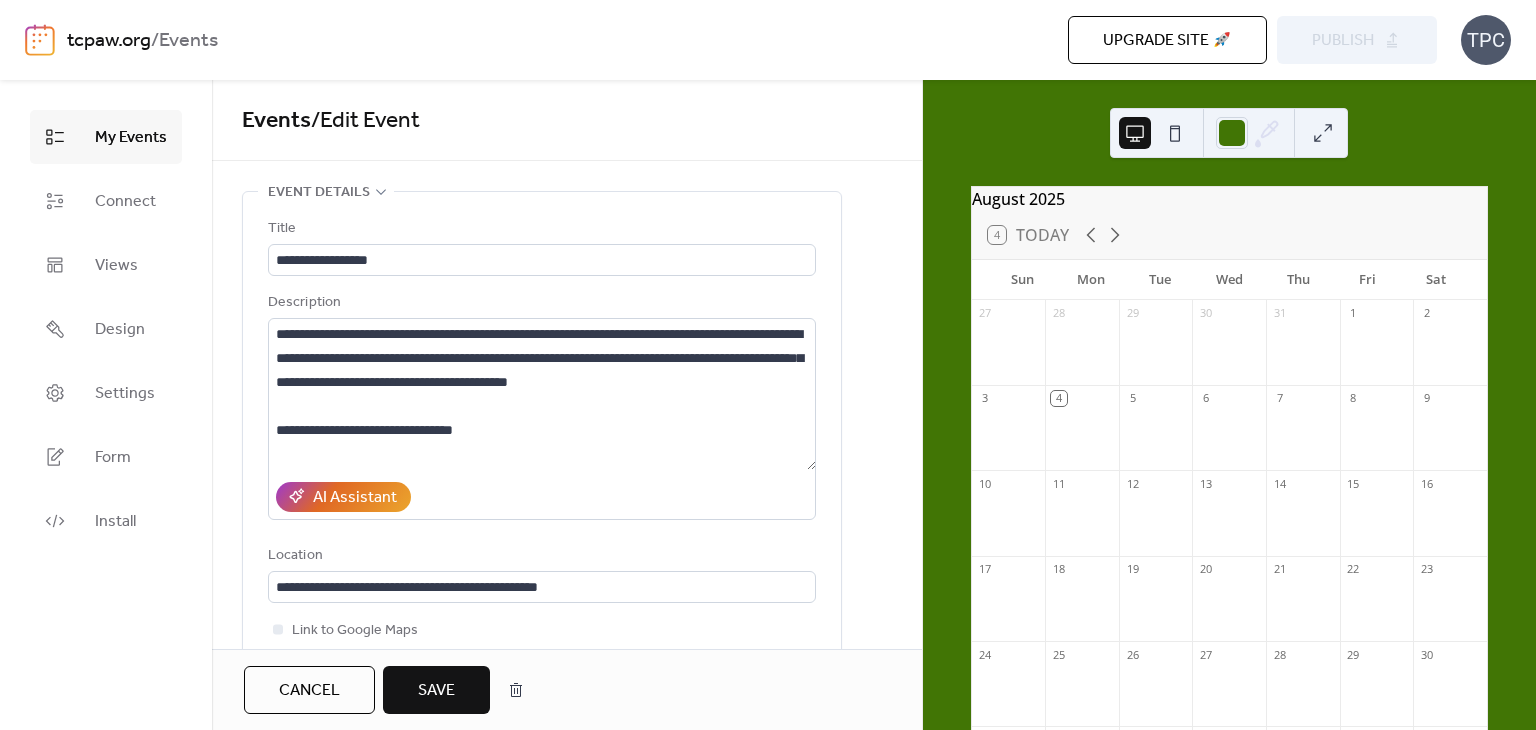 click on "**********" at bounding box center (567, 918) 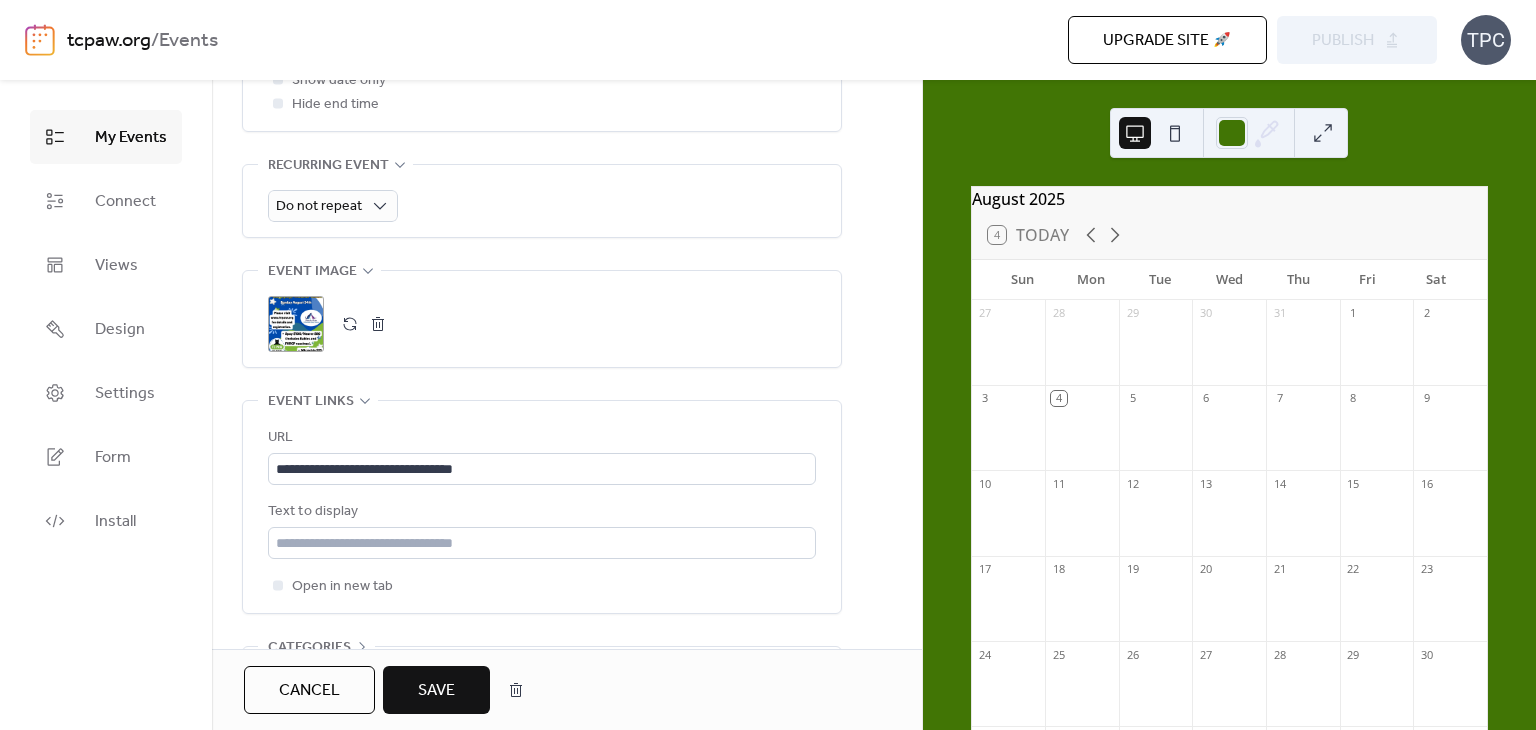 scroll, scrollTop: 860, scrollLeft: 0, axis: vertical 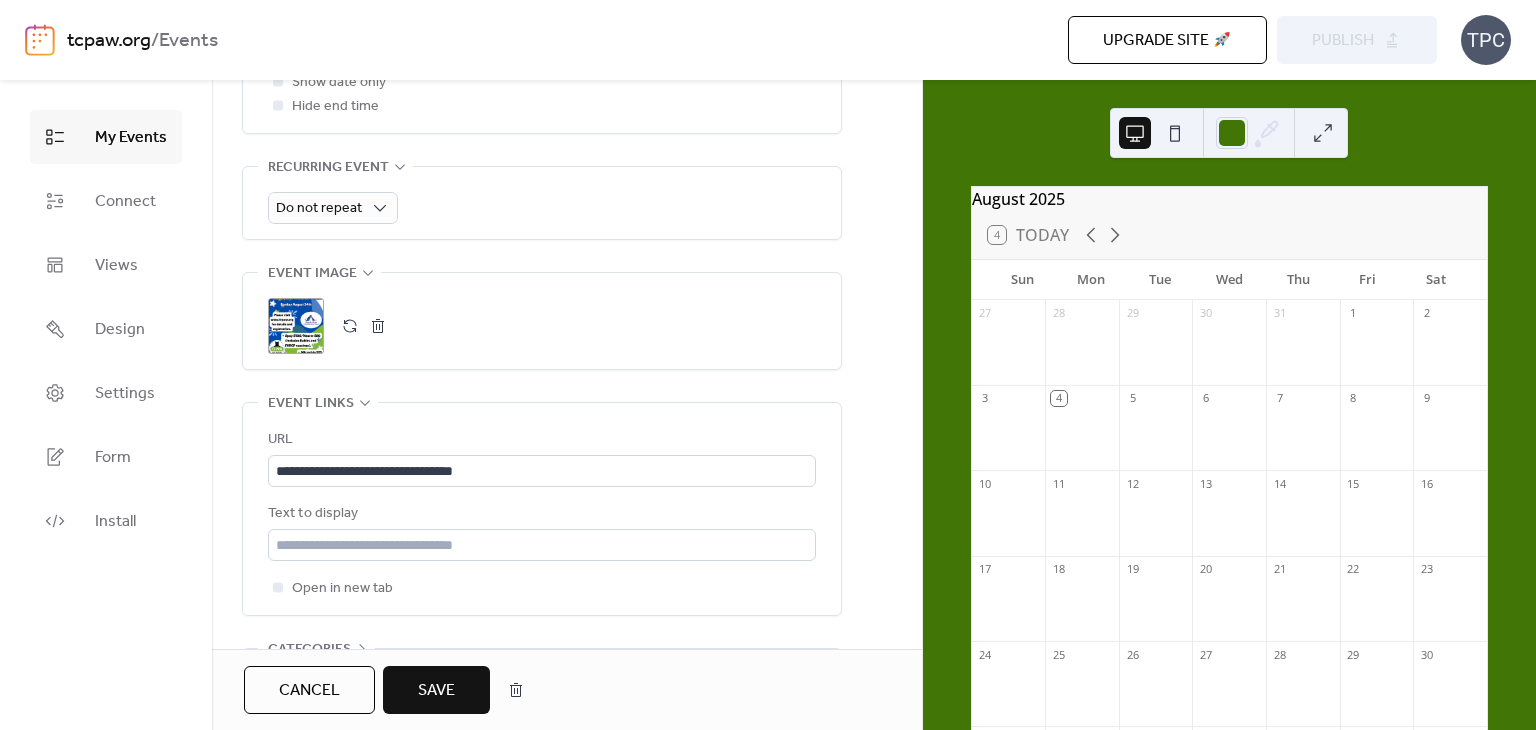 click on "Save" at bounding box center [436, 691] 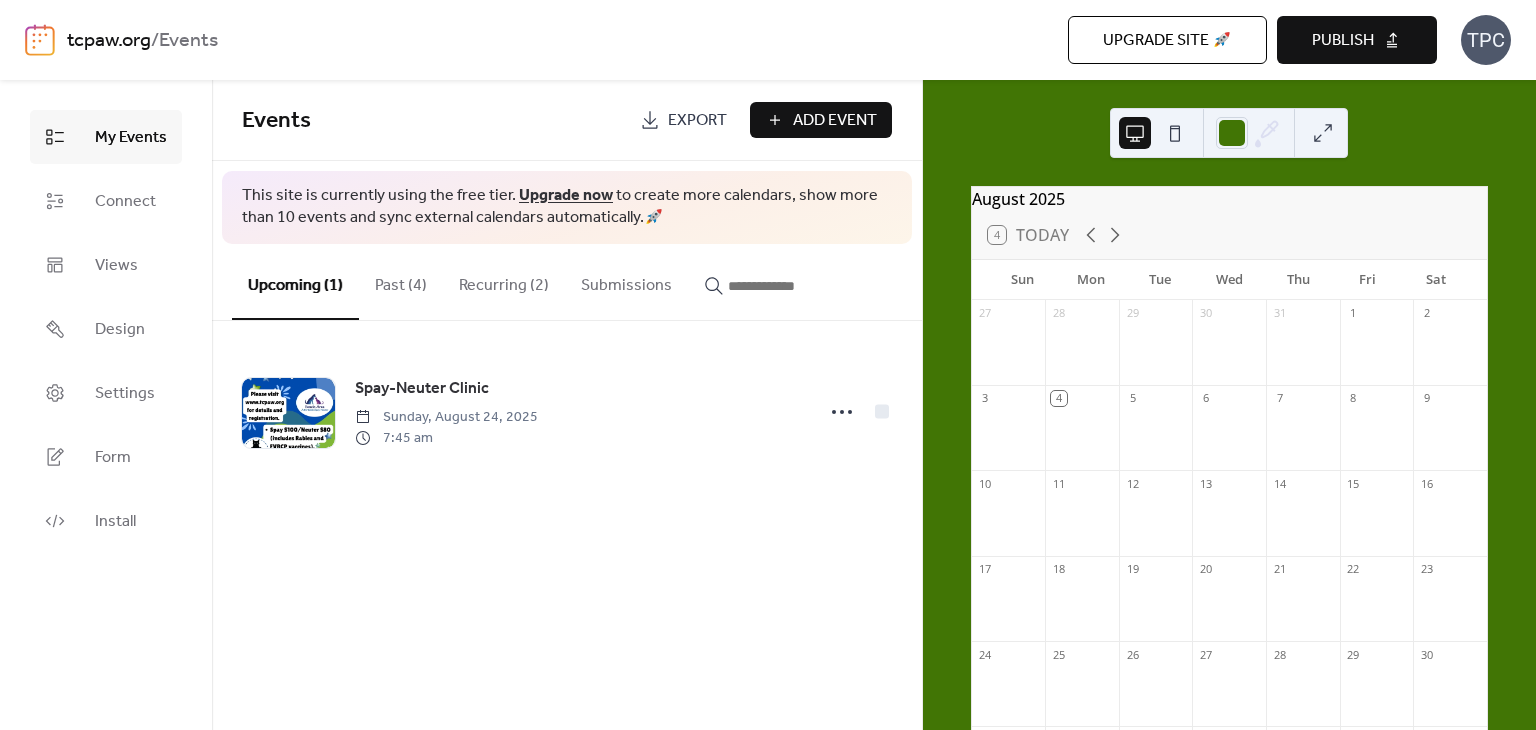 click on "Publish" at bounding box center [1357, 40] 